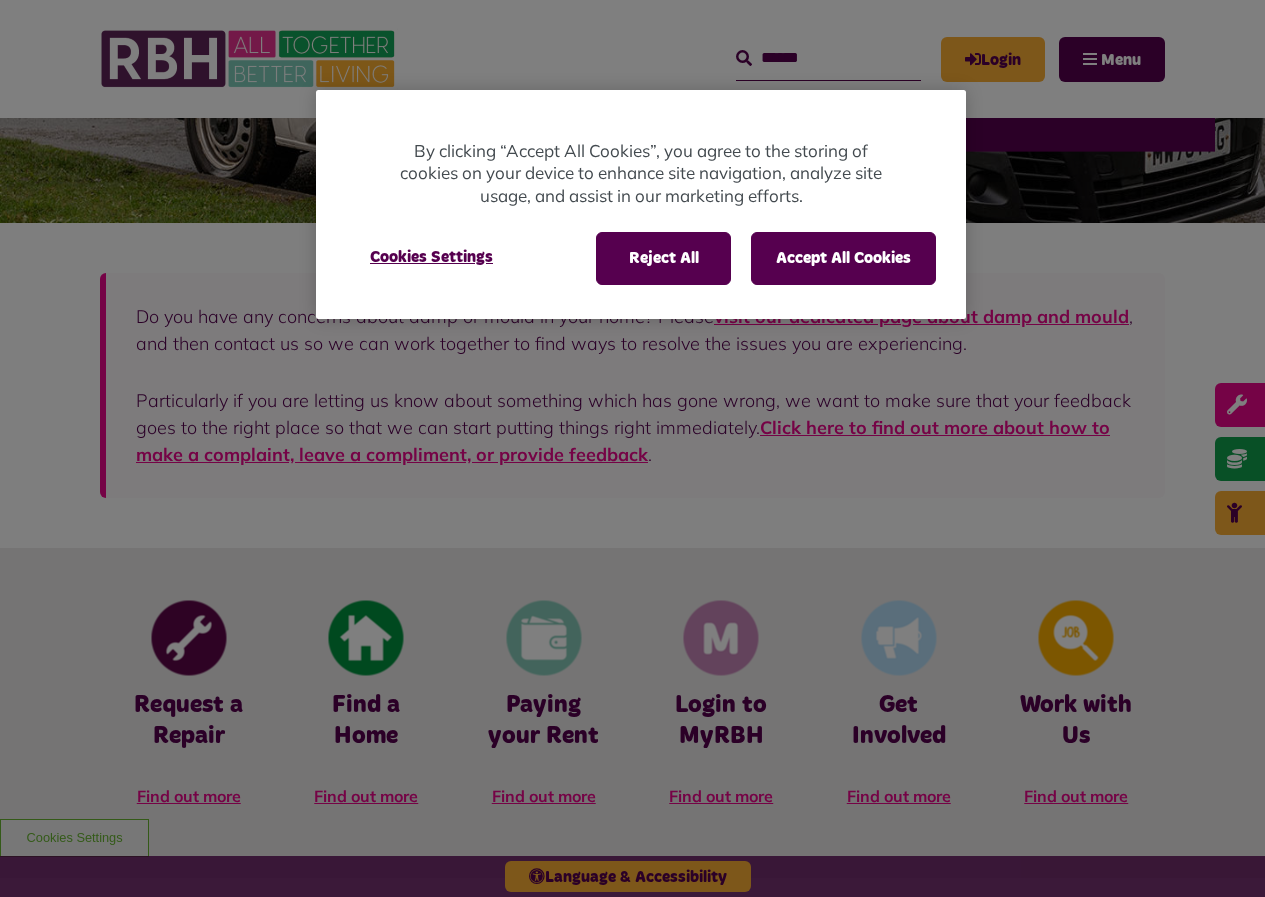 scroll, scrollTop: 400, scrollLeft: 0, axis: vertical 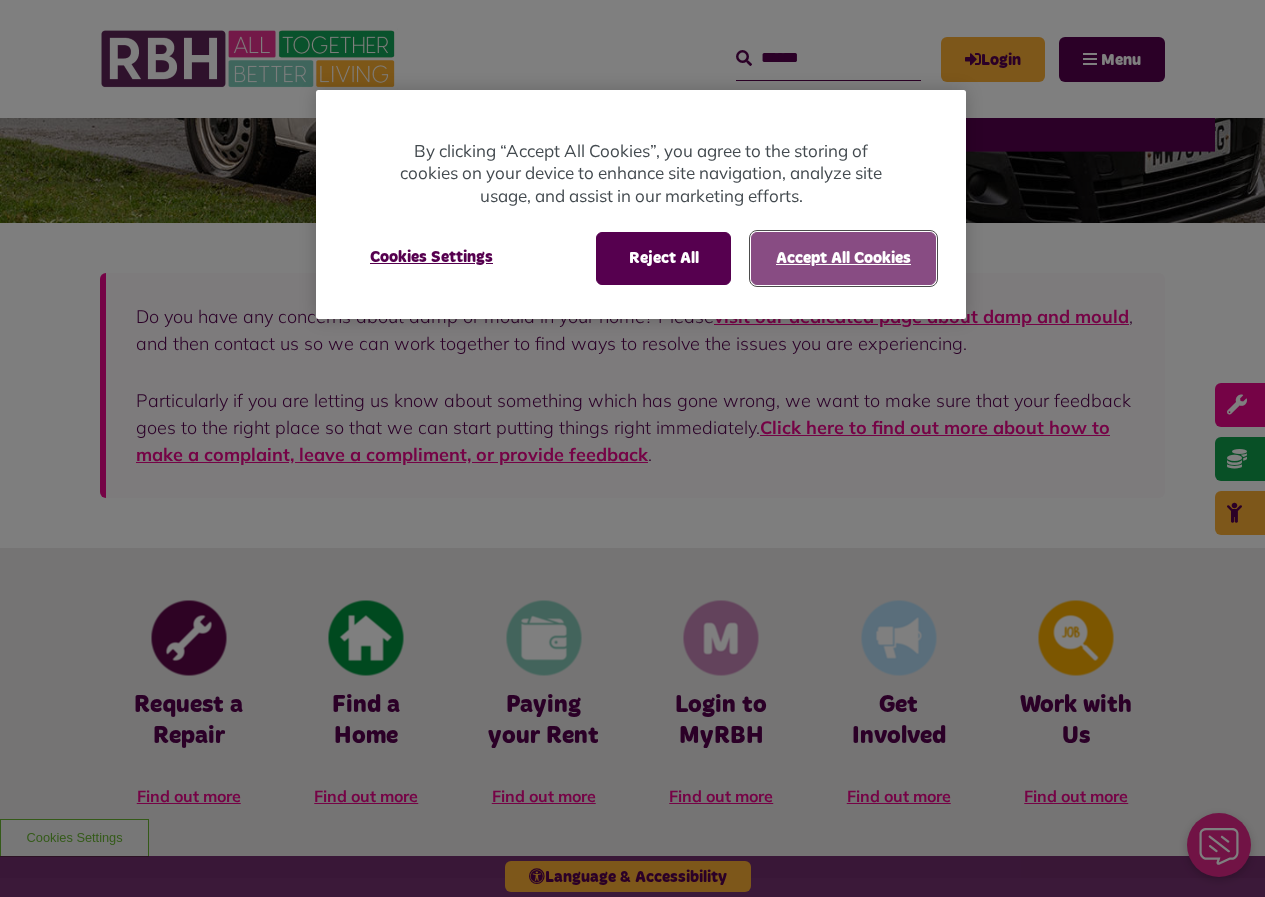 click on "Accept All Cookies" at bounding box center (843, 258) 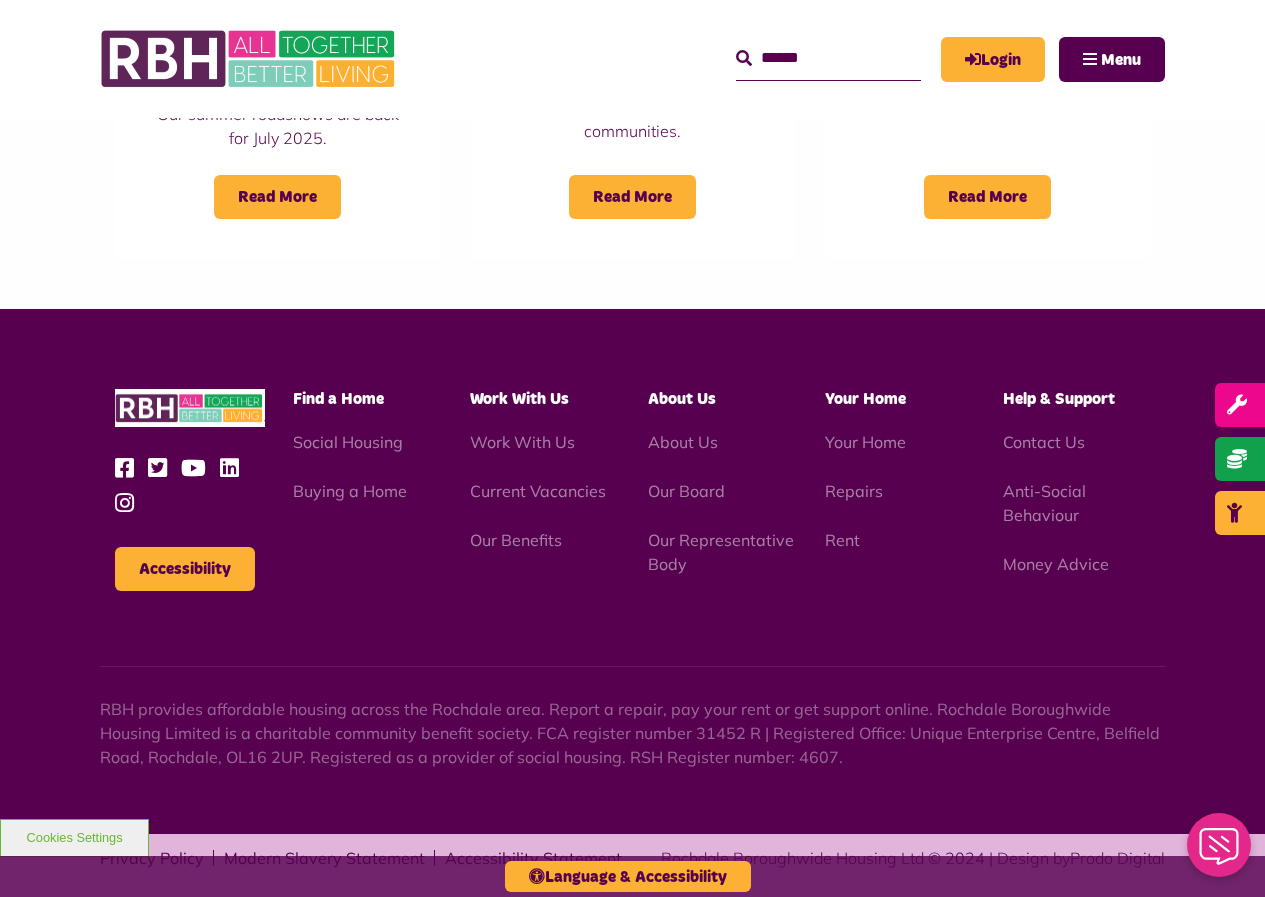 scroll, scrollTop: 1683, scrollLeft: 0, axis: vertical 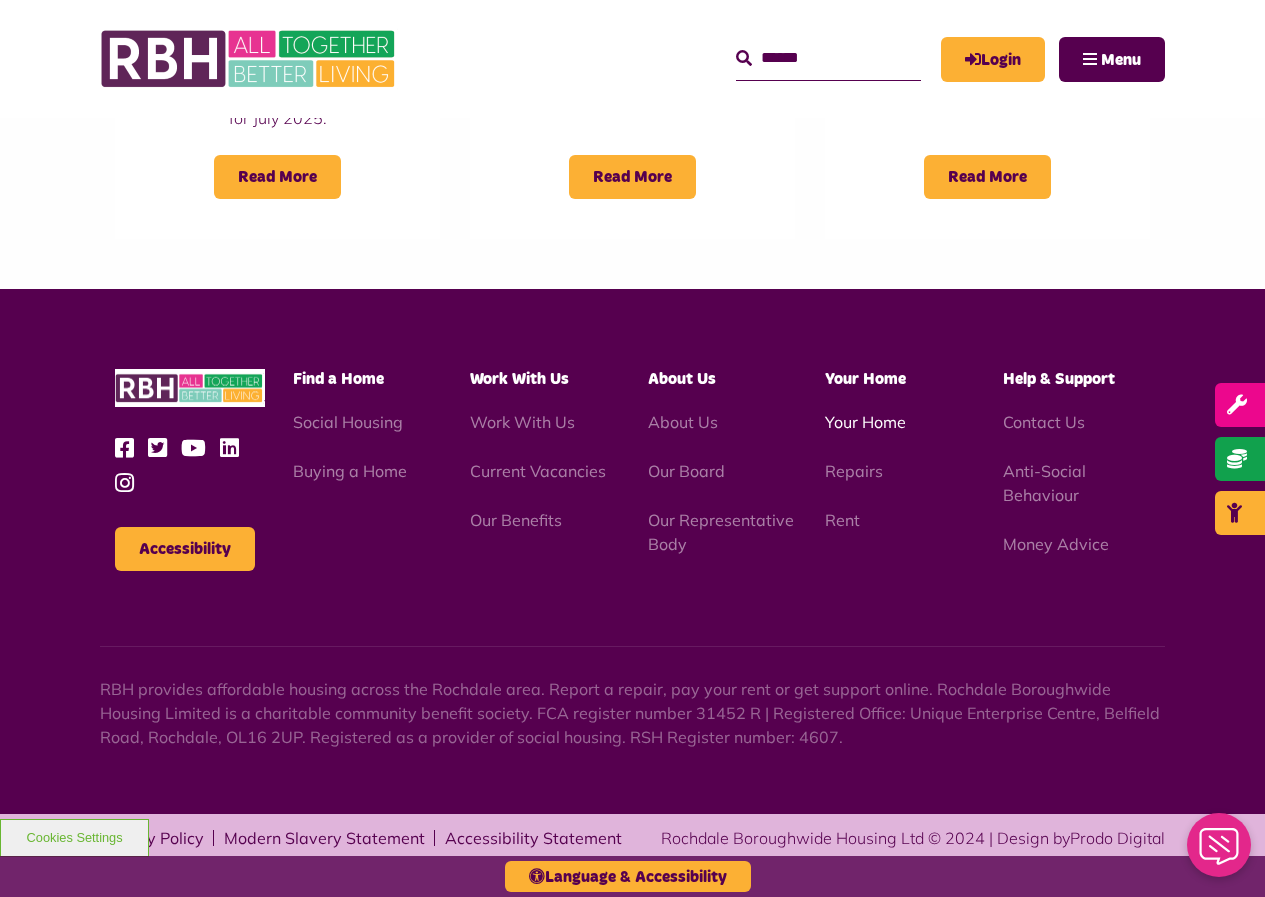 click on "Your Home" at bounding box center [865, 422] 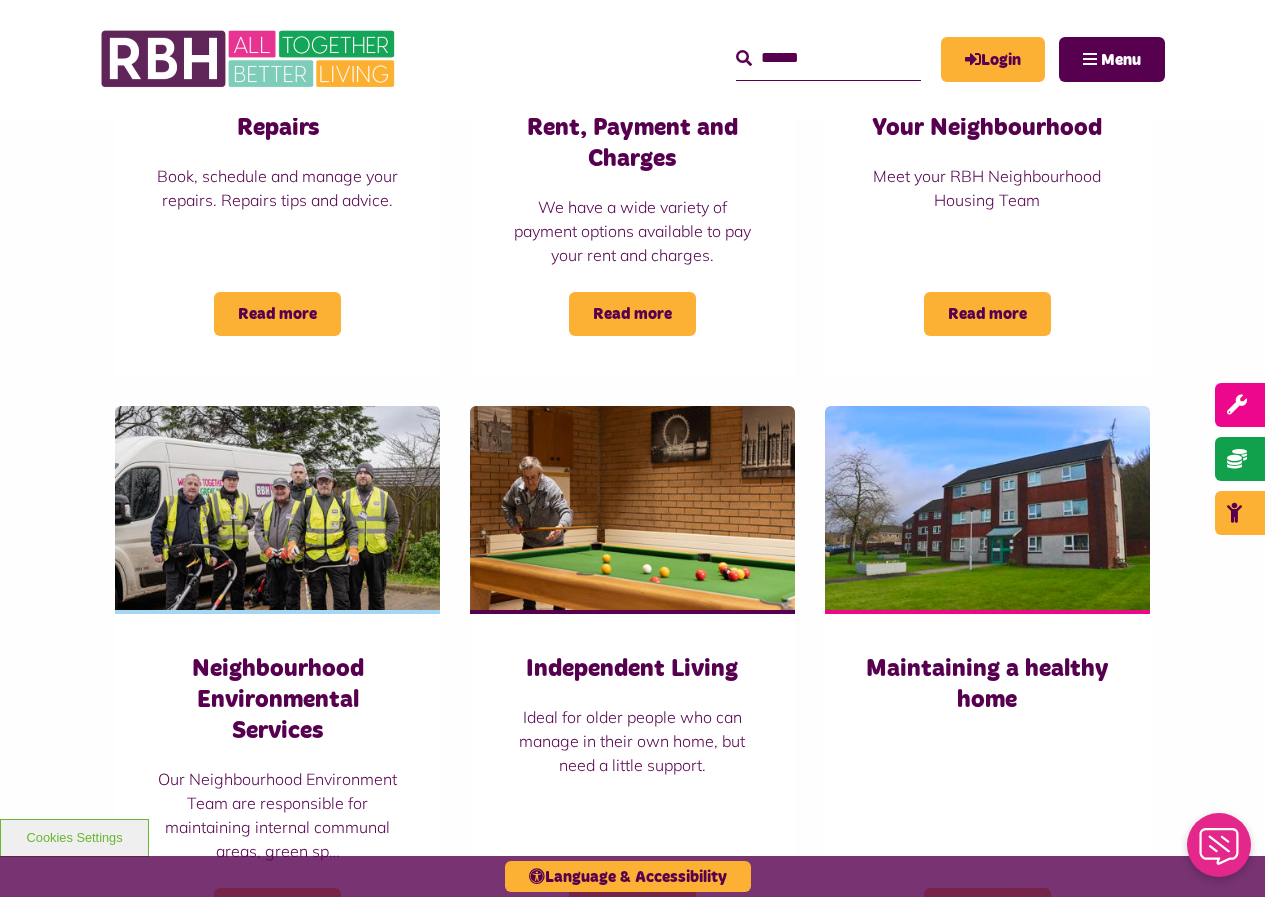scroll, scrollTop: 900, scrollLeft: 0, axis: vertical 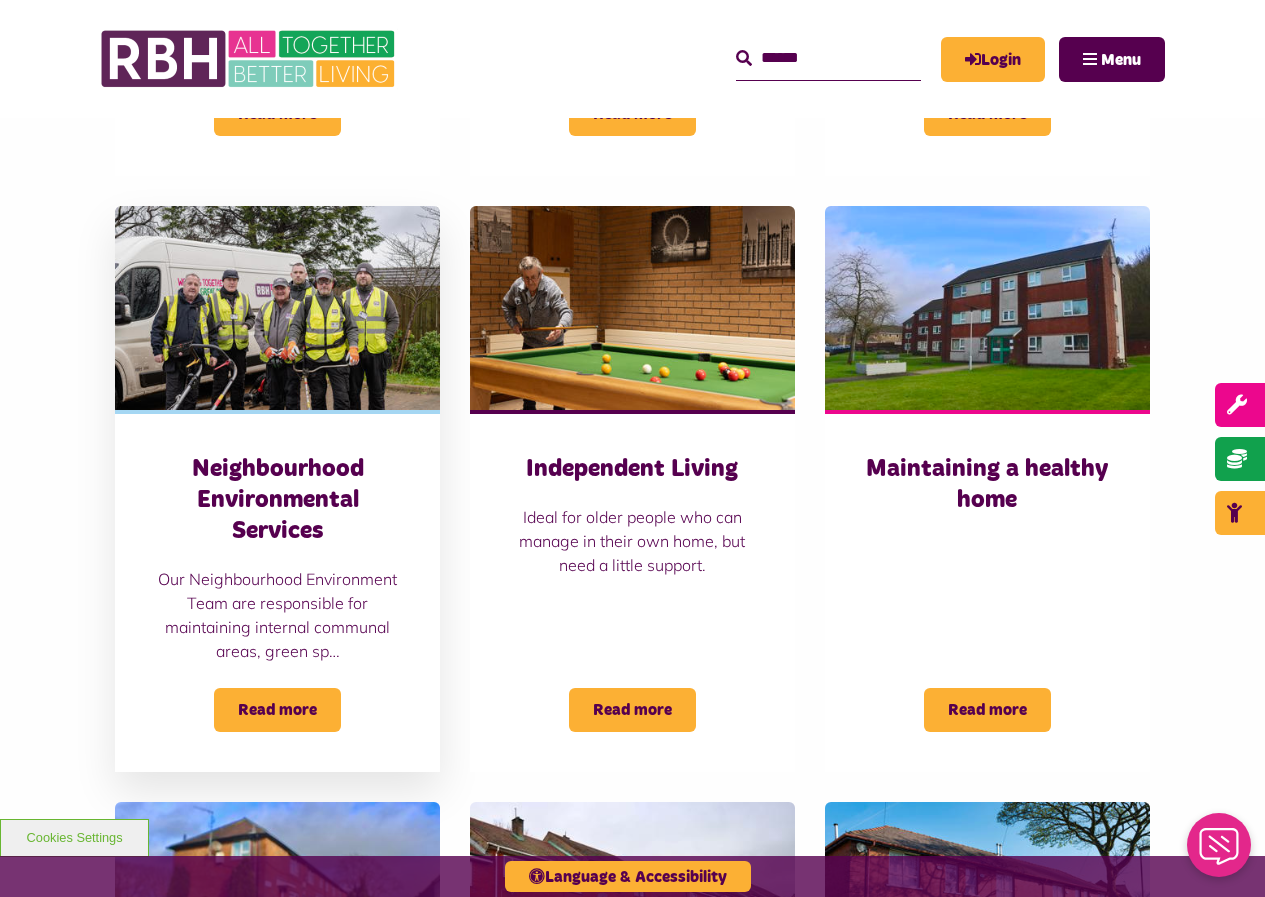 click on "Neighbourhood Environmental Services" at bounding box center (277, 501) 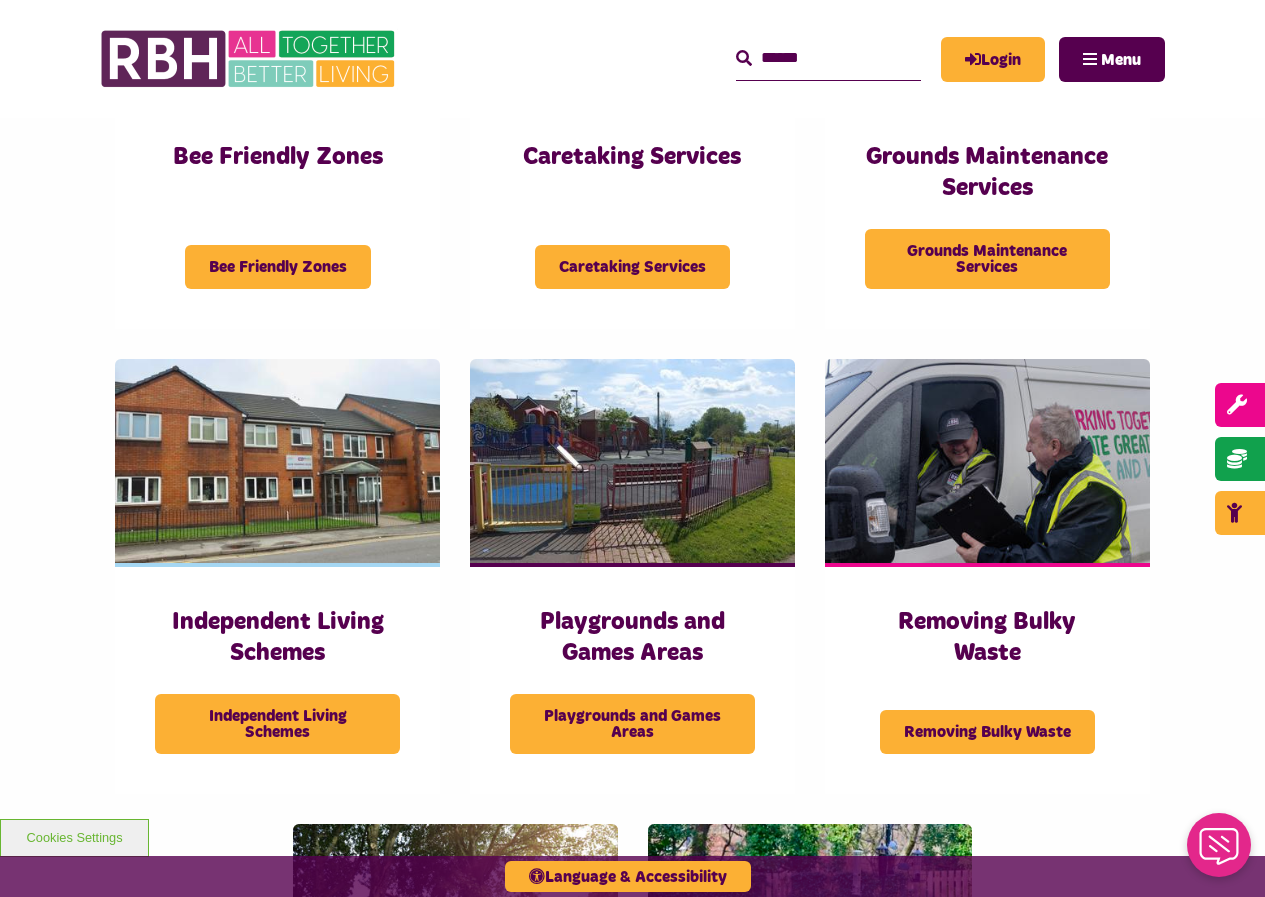 scroll, scrollTop: 500, scrollLeft: 0, axis: vertical 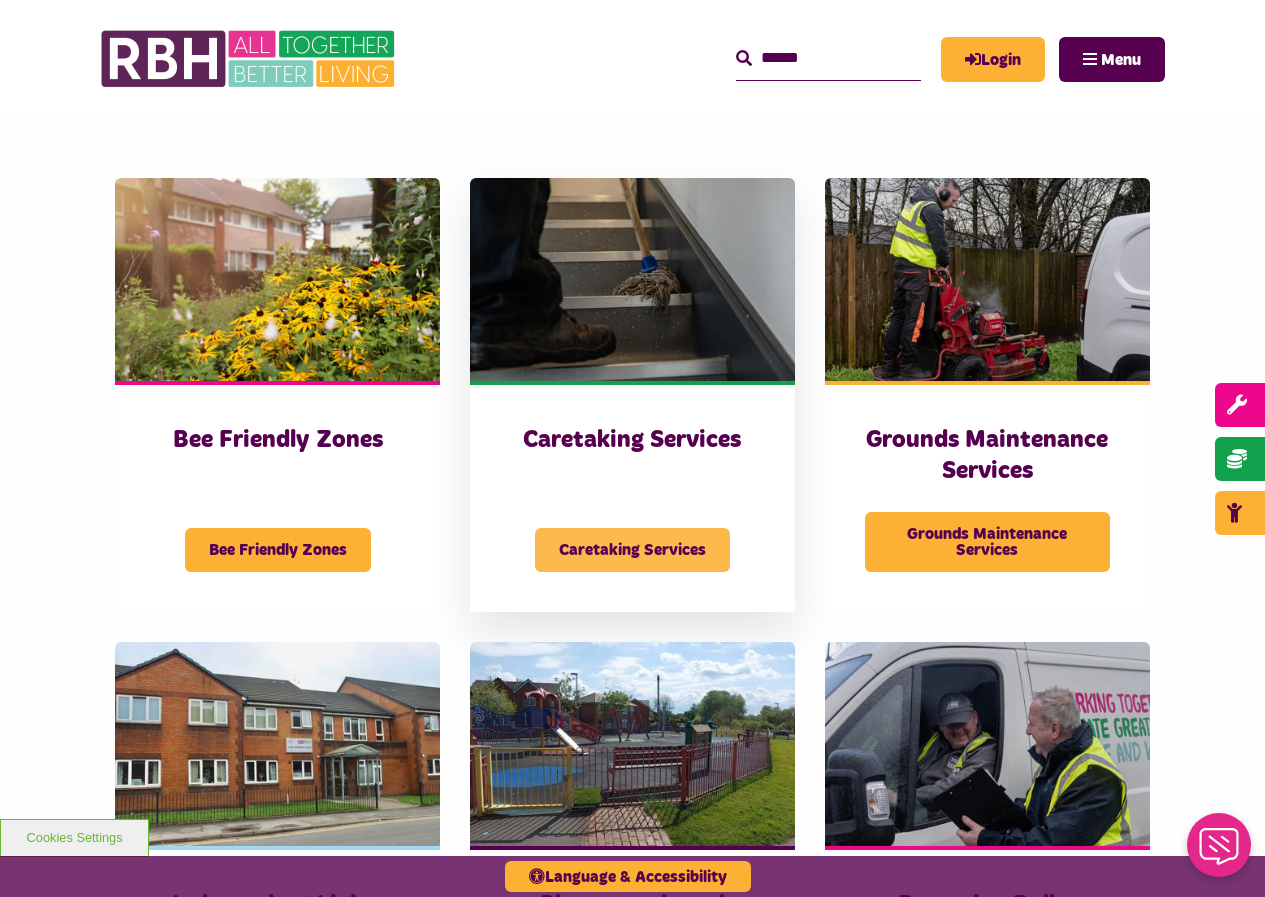 click on "Caretaking Services" at bounding box center [632, 550] 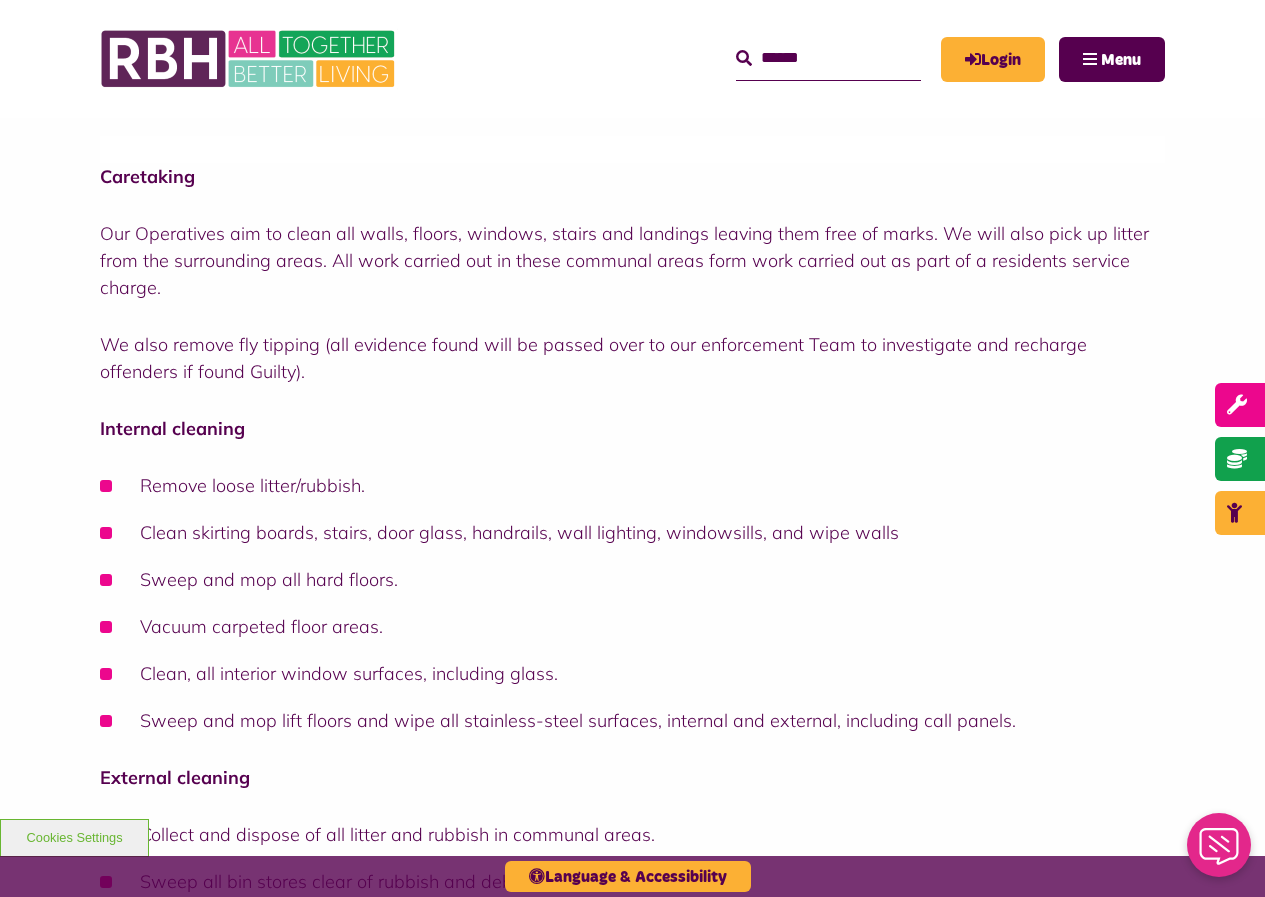 scroll, scrollTop: 0, scrollLeft: 0, axis: both 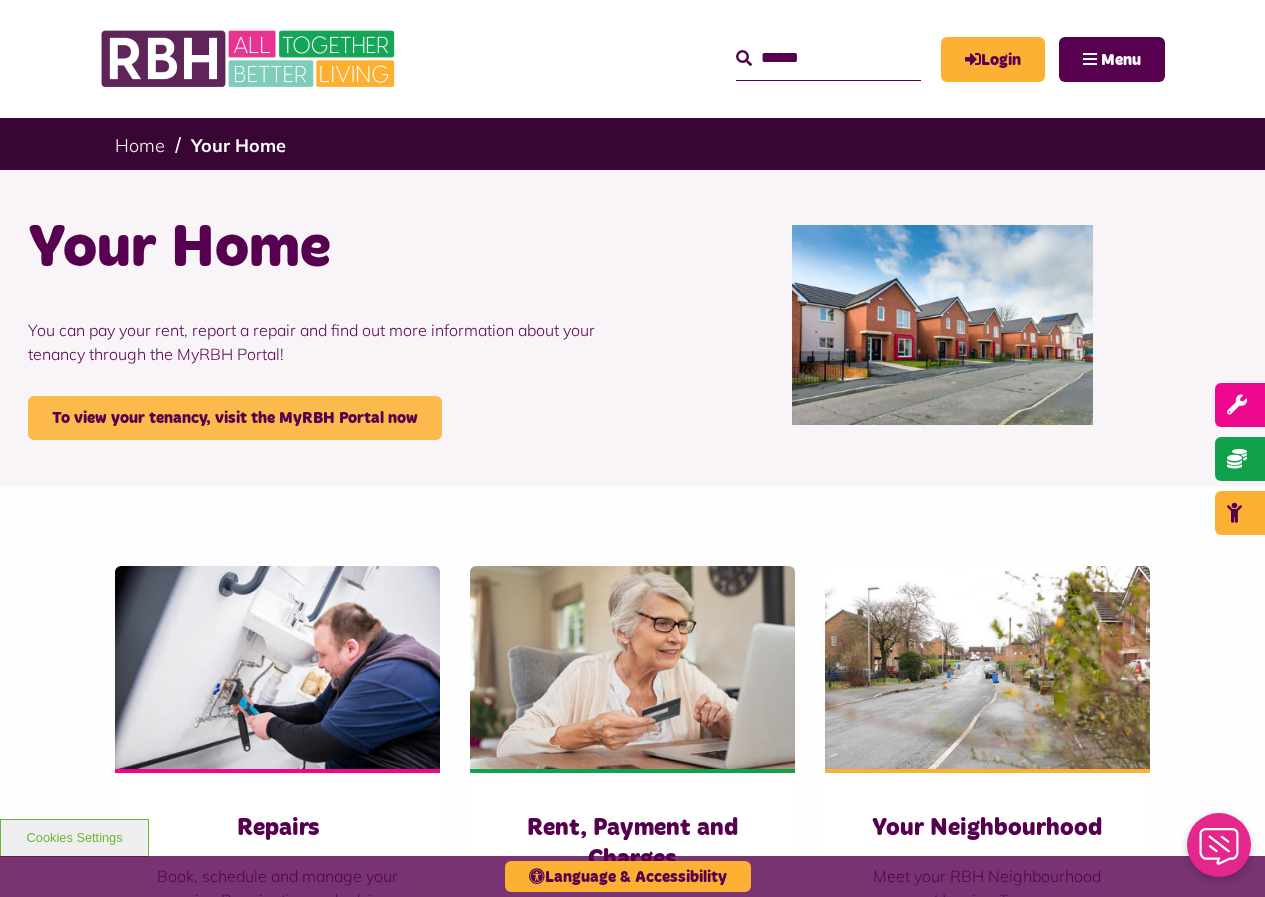 click on "To view your tenancy, visit the MyRBH Portal now" at bounding box center (235, 418) 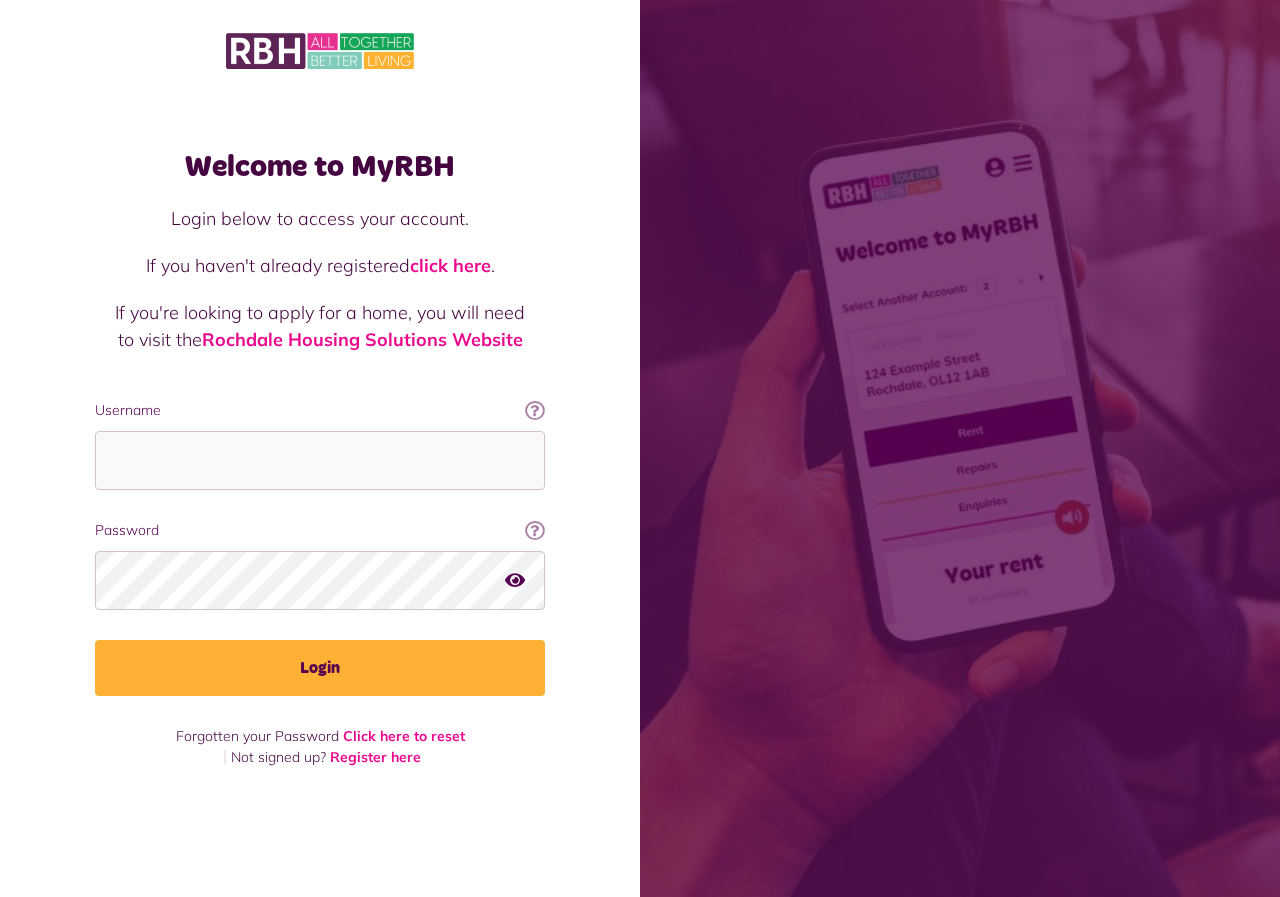 scroll, scrollTop: 0, scrollLeft: 0, axis: both 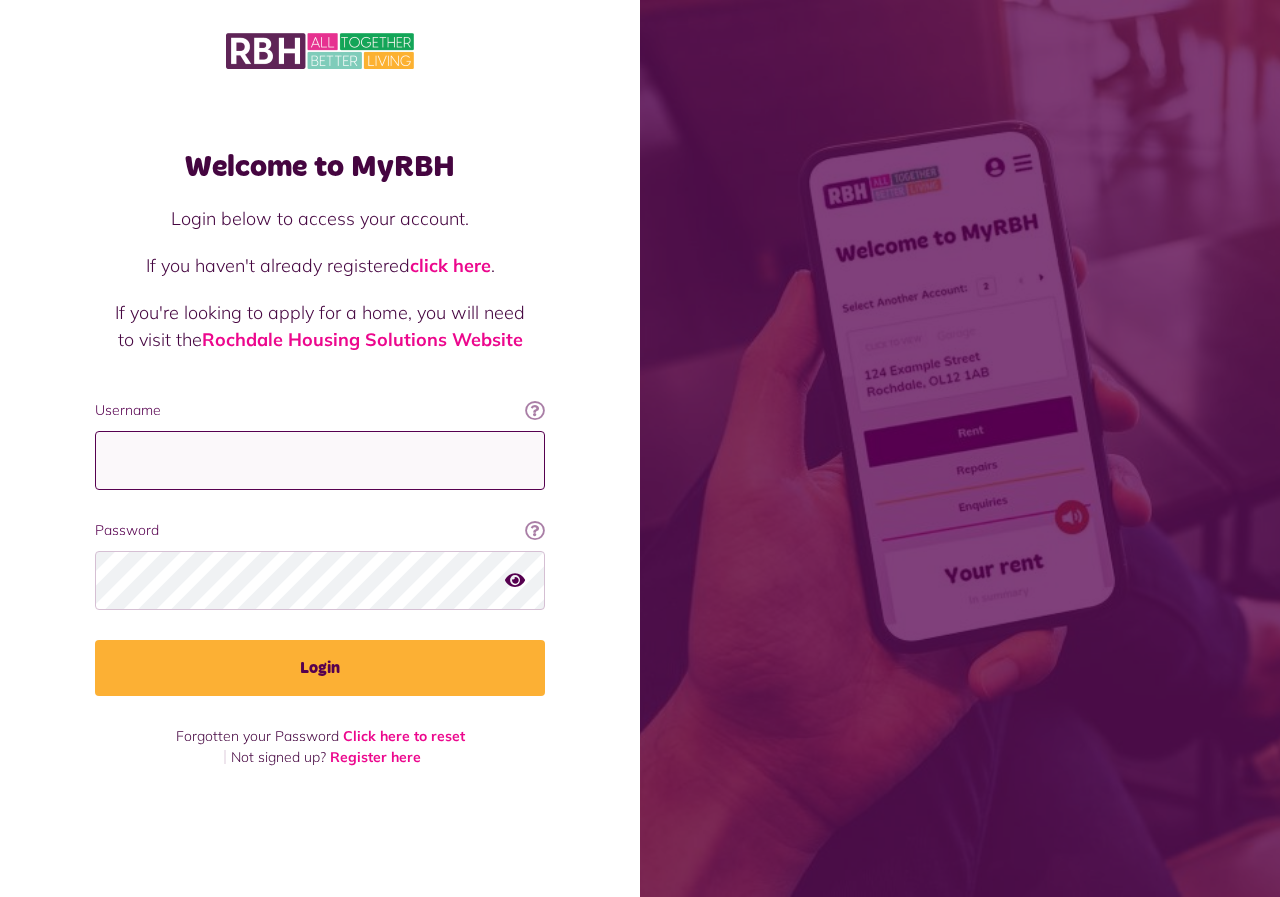 click on "Username" at bounding box center (320, 460) 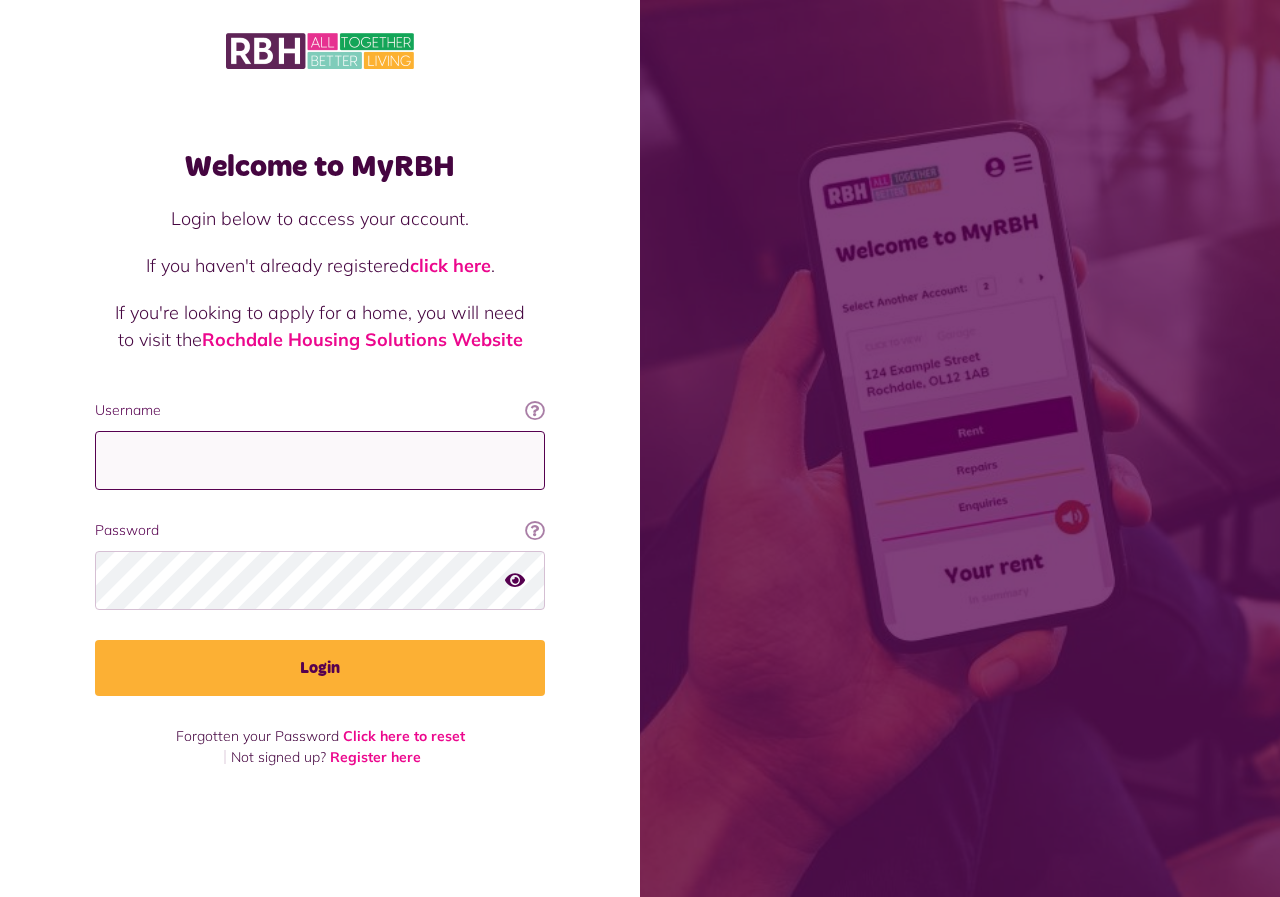 type on "**********" 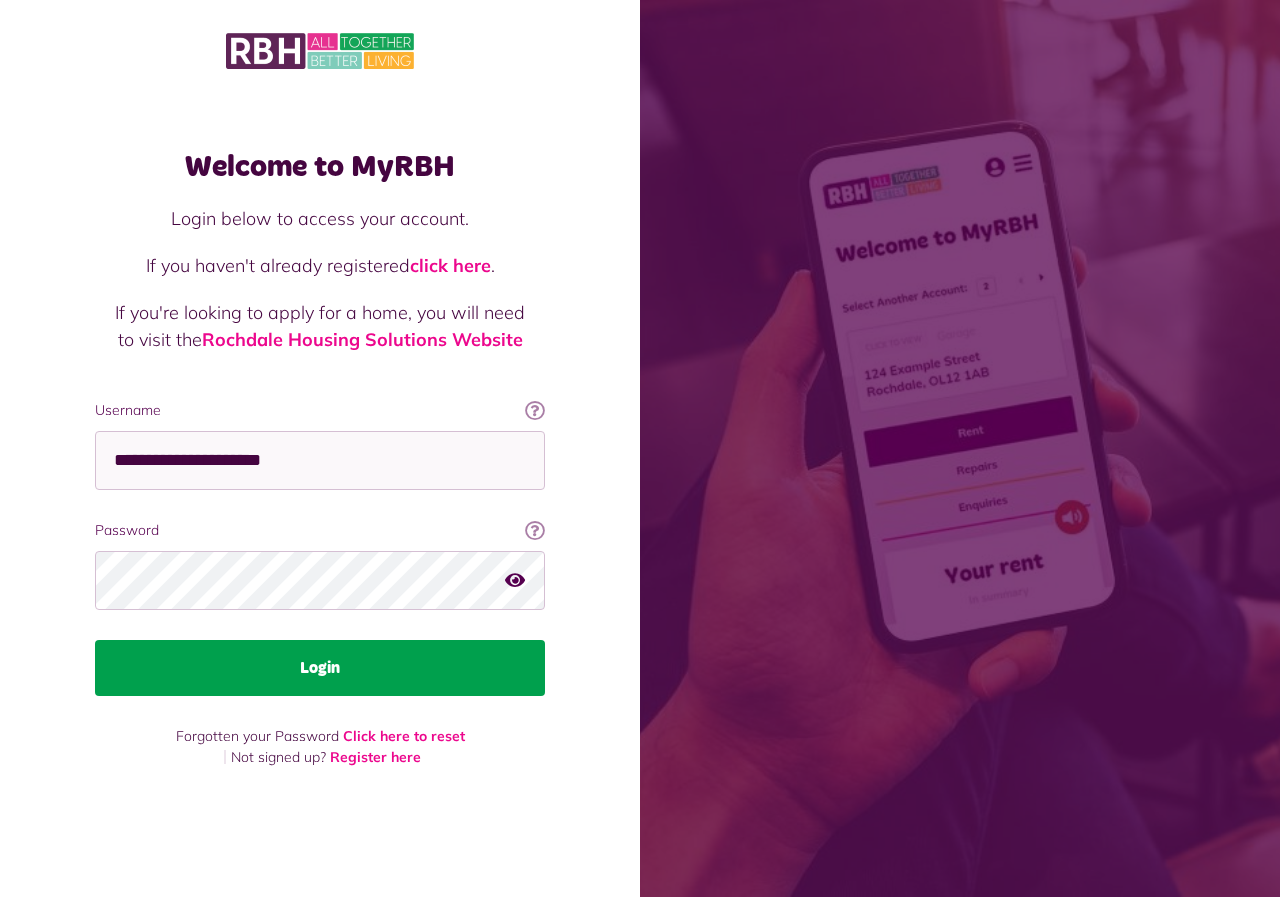 click on "Login" at bounding box center [320, 668] 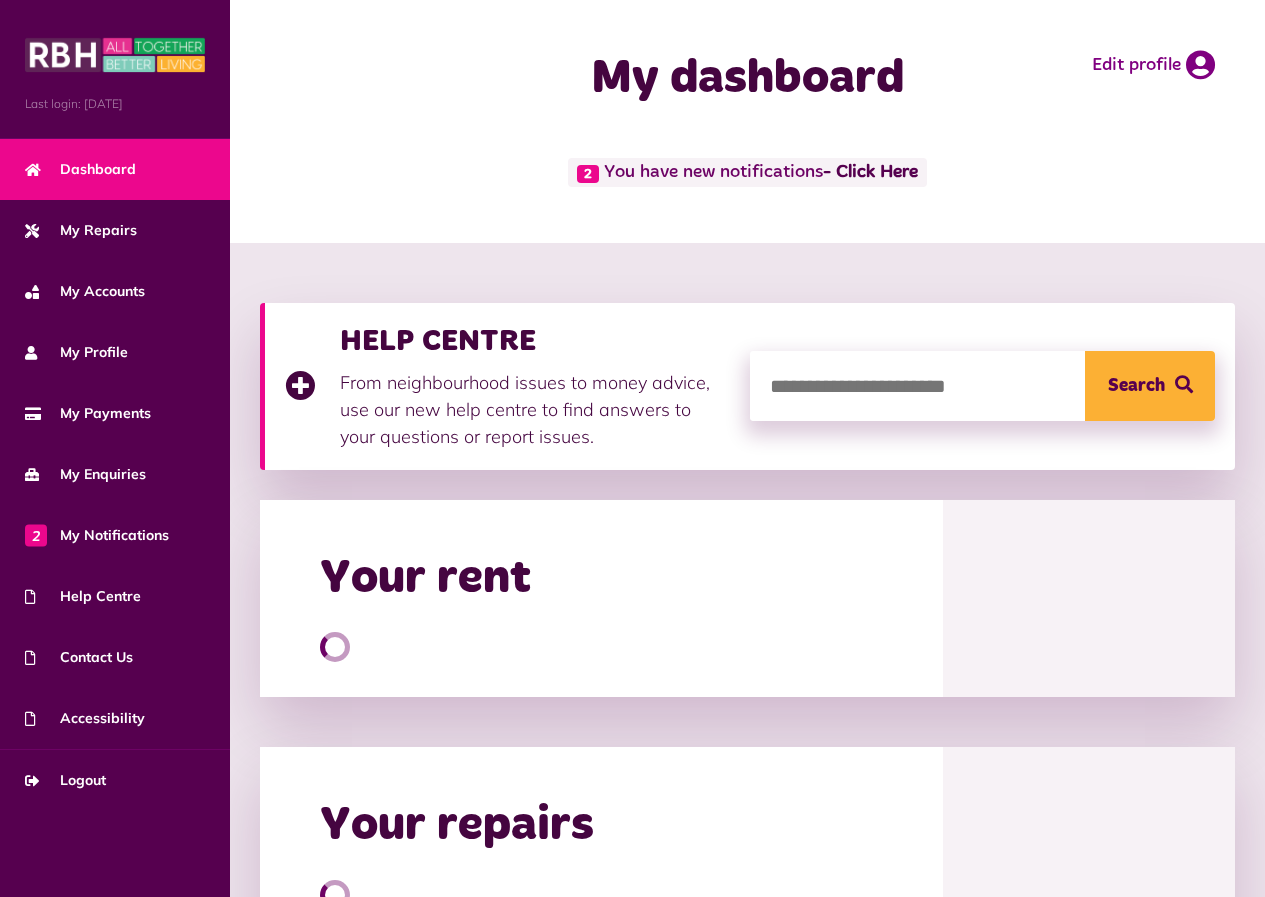 scroll, scrollTop: 0, scrollLeft: 0, axis: both 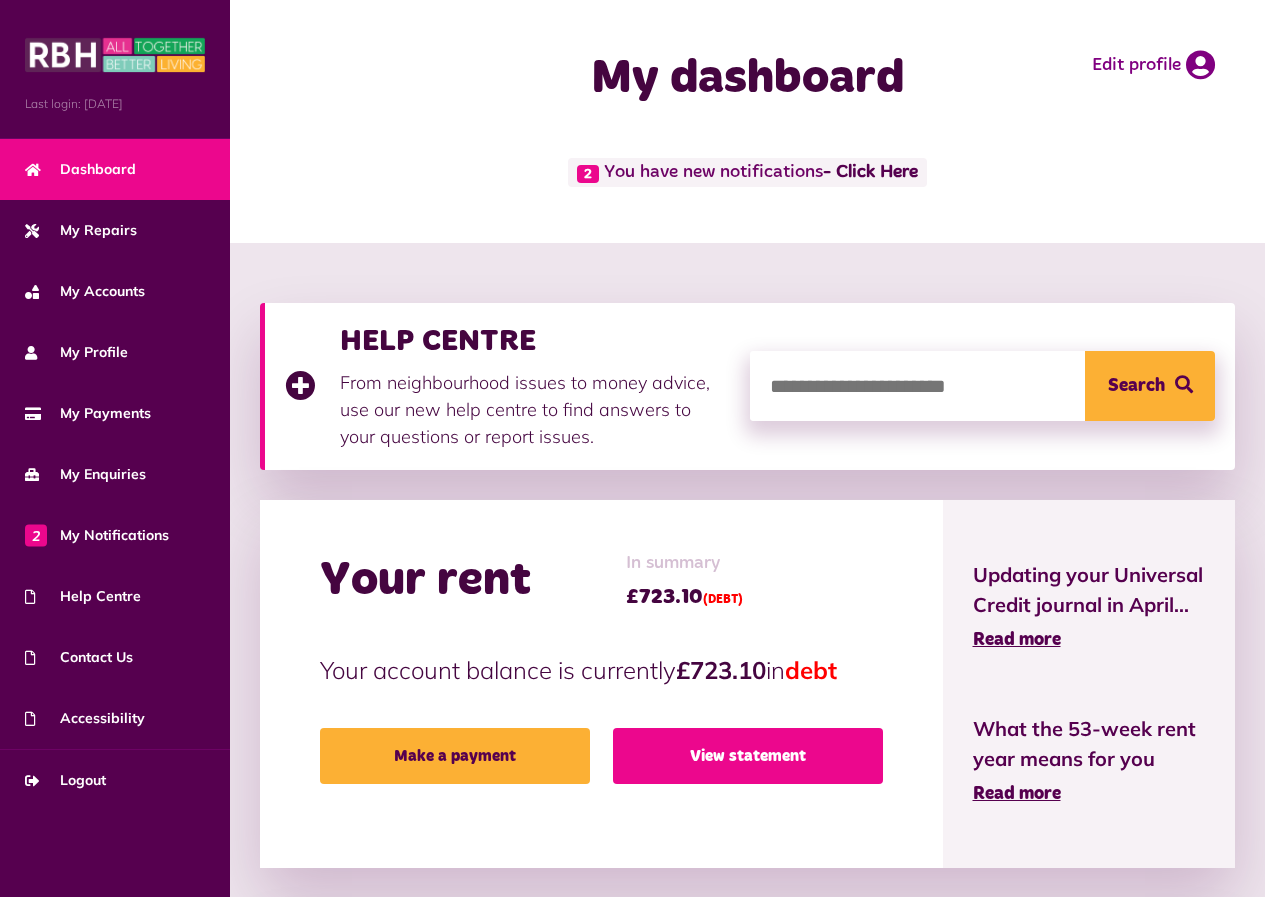click on "View statement" at bounding box center [748, 756] 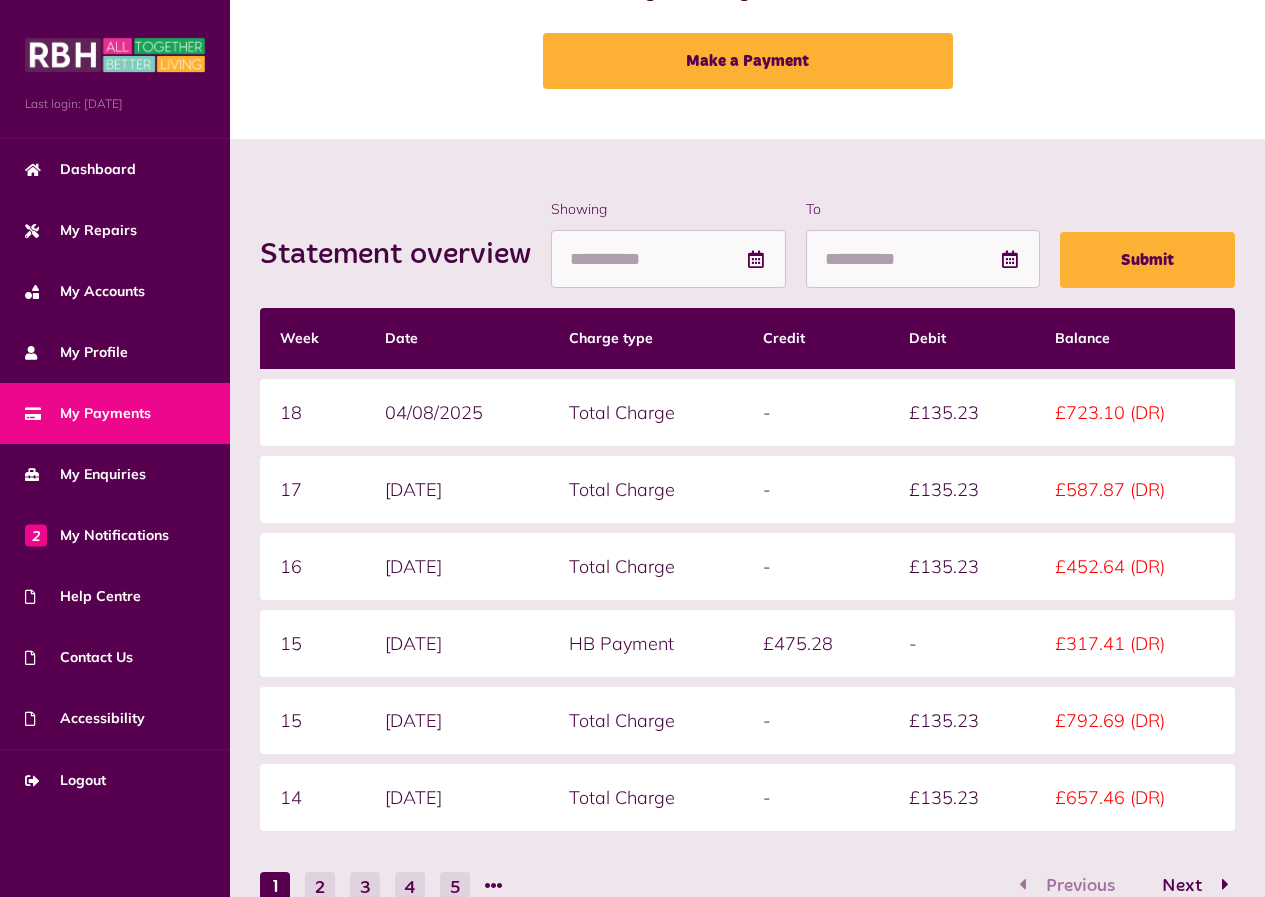 scroll, scrollTop: 271, scrollLeft: 0, axis: vertical 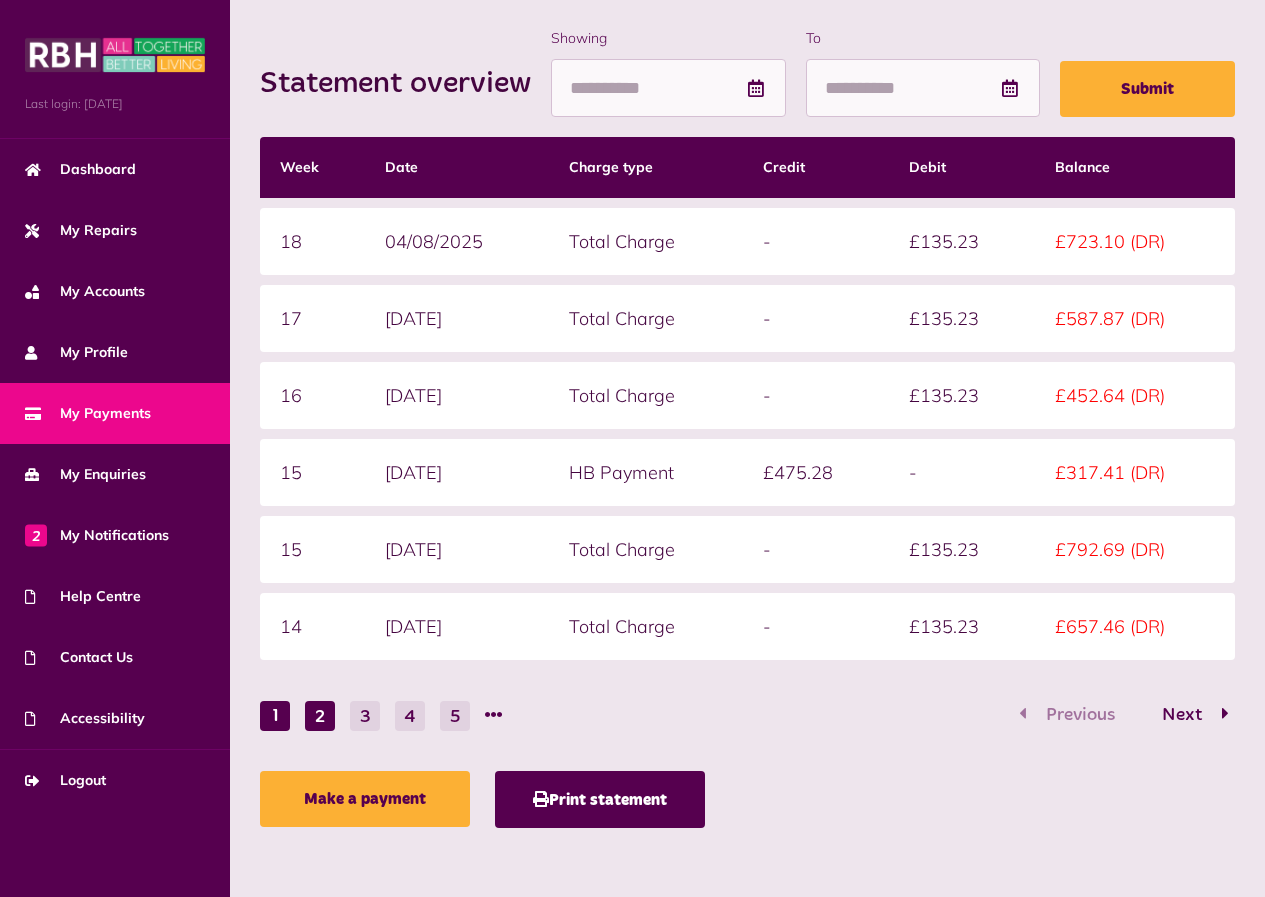 click on "2" at bounding box center [320, 716] 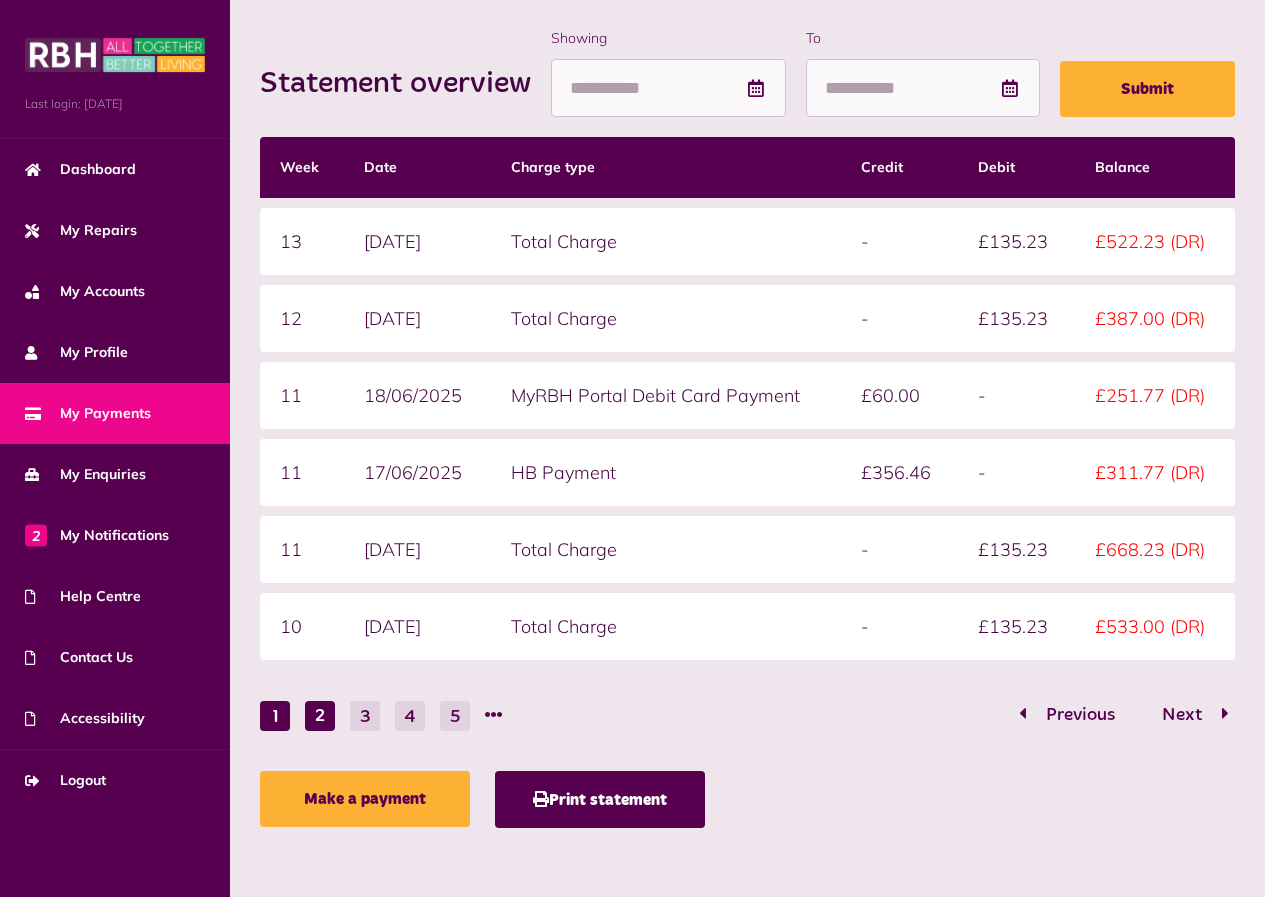 click on "1" at bounding box center [275, 716] 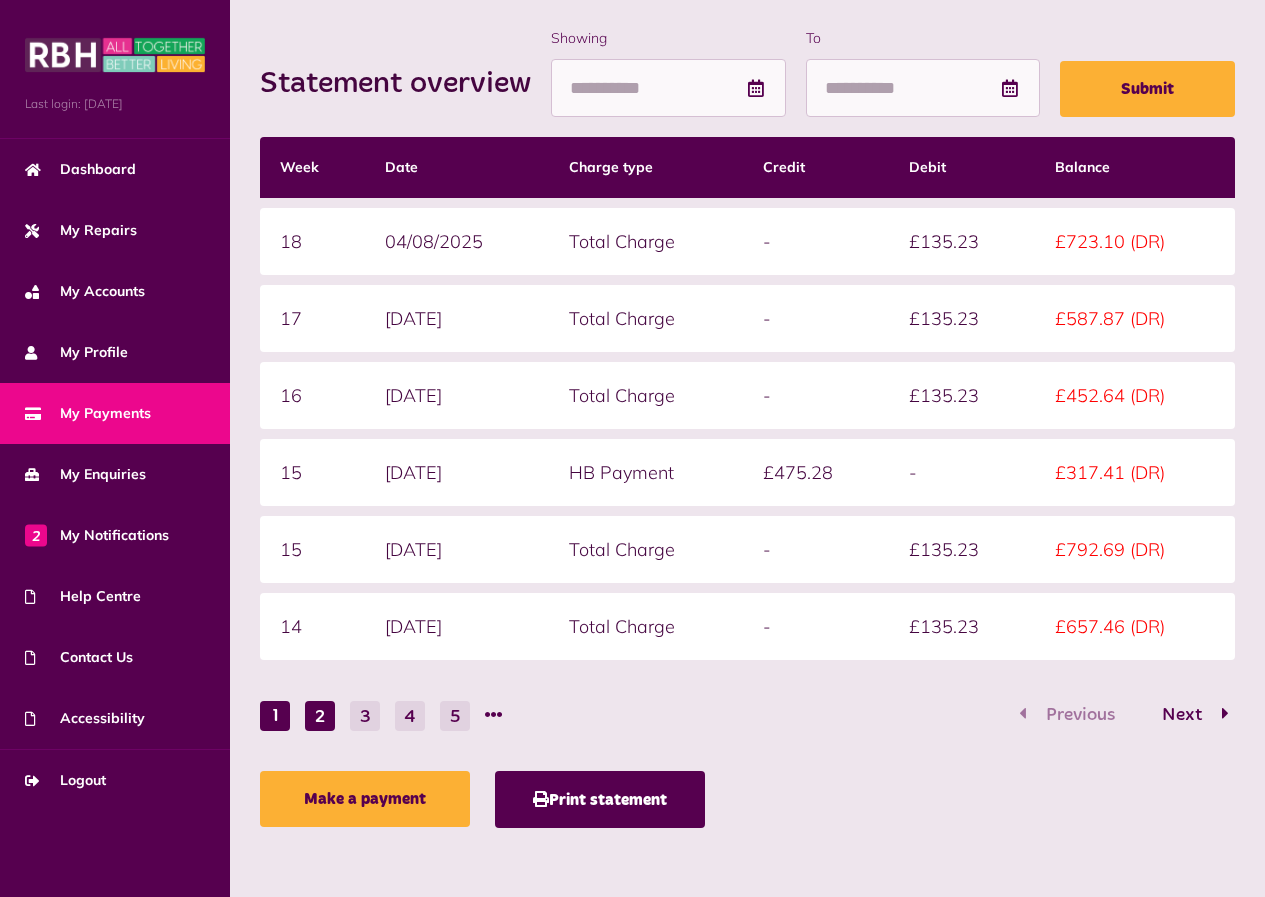 click on "2" at bounding box center (320, 716) 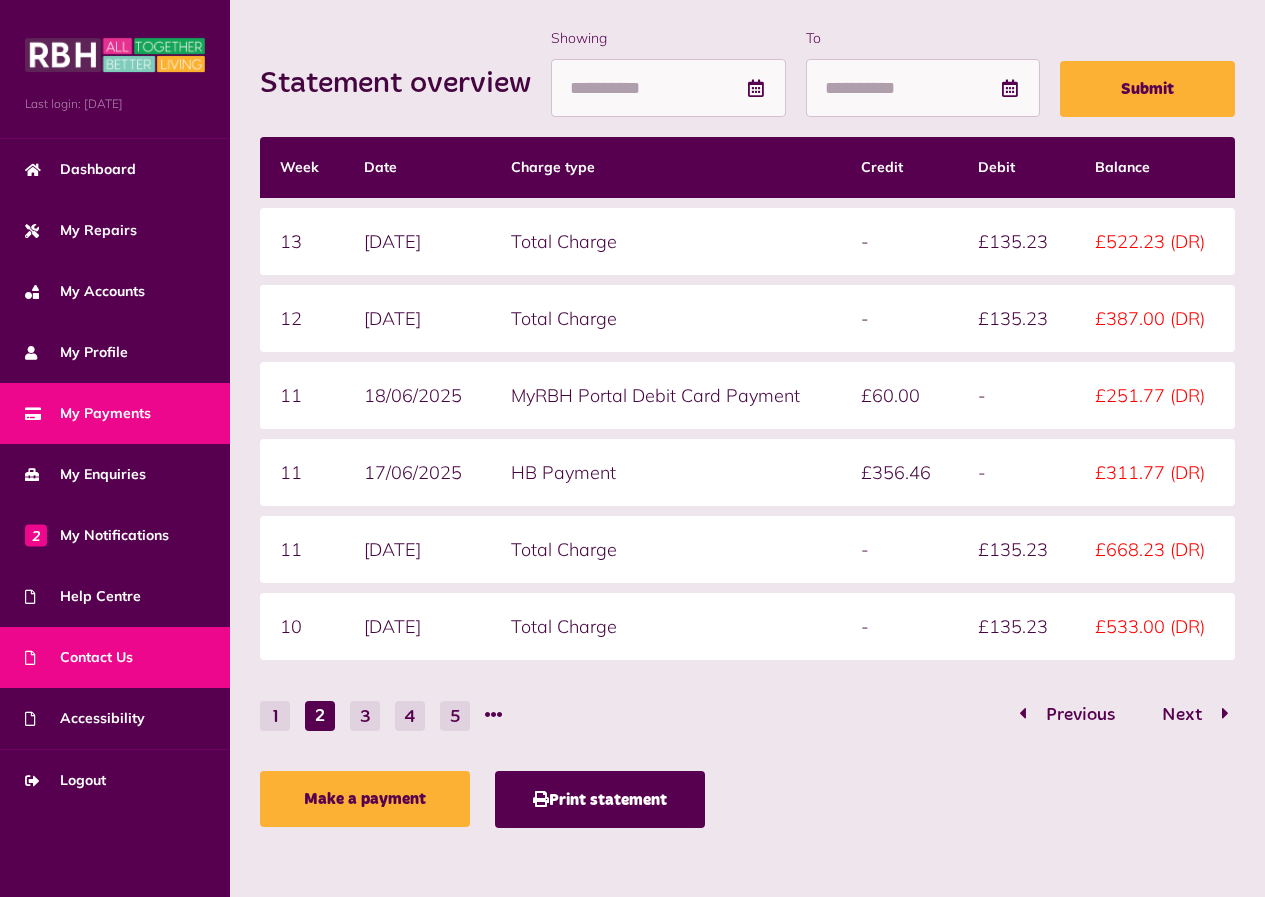 click on "Contact Us" at bounding box center (79, 657) 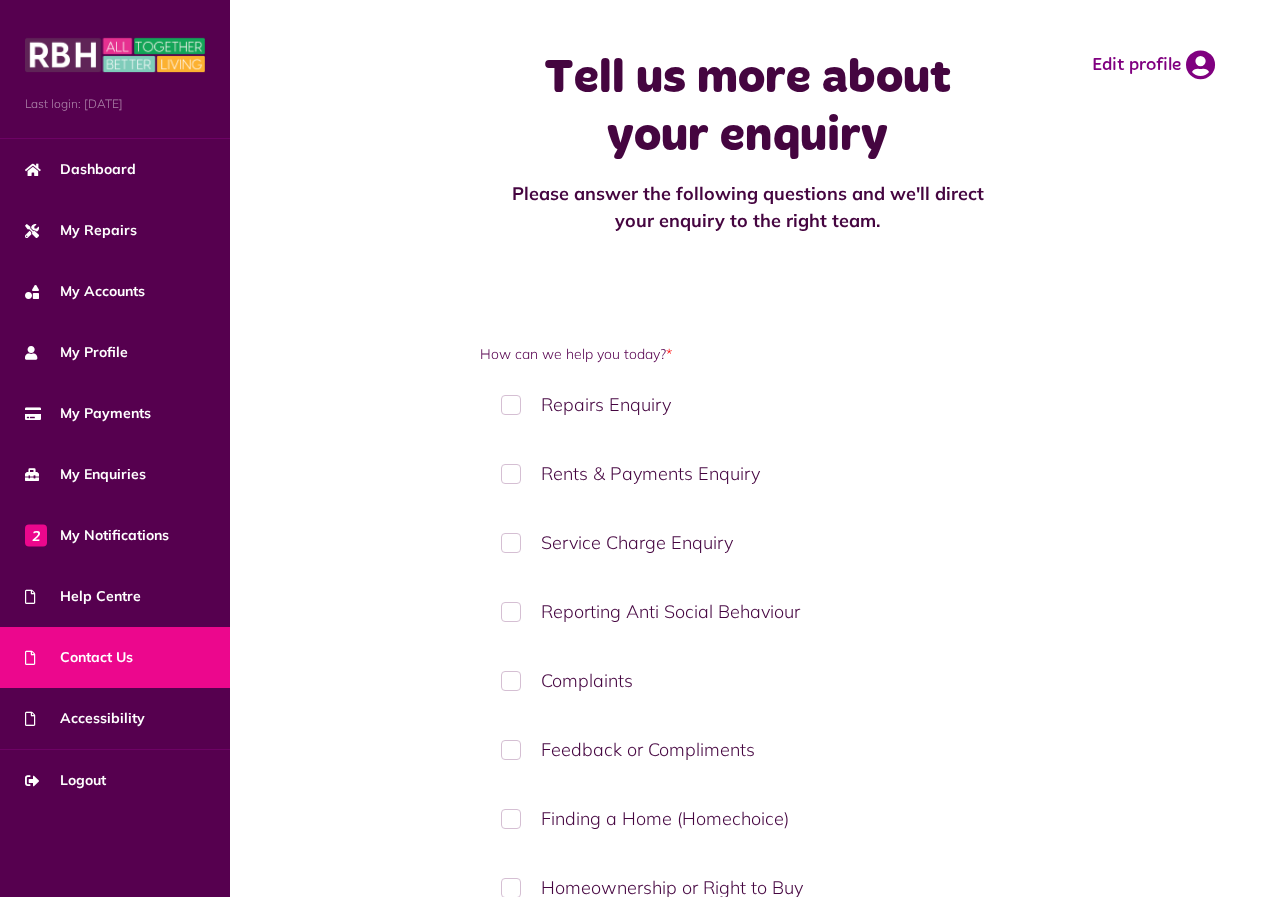 scroll, scrollTop: 0, scrollLeft: 0, axis: both 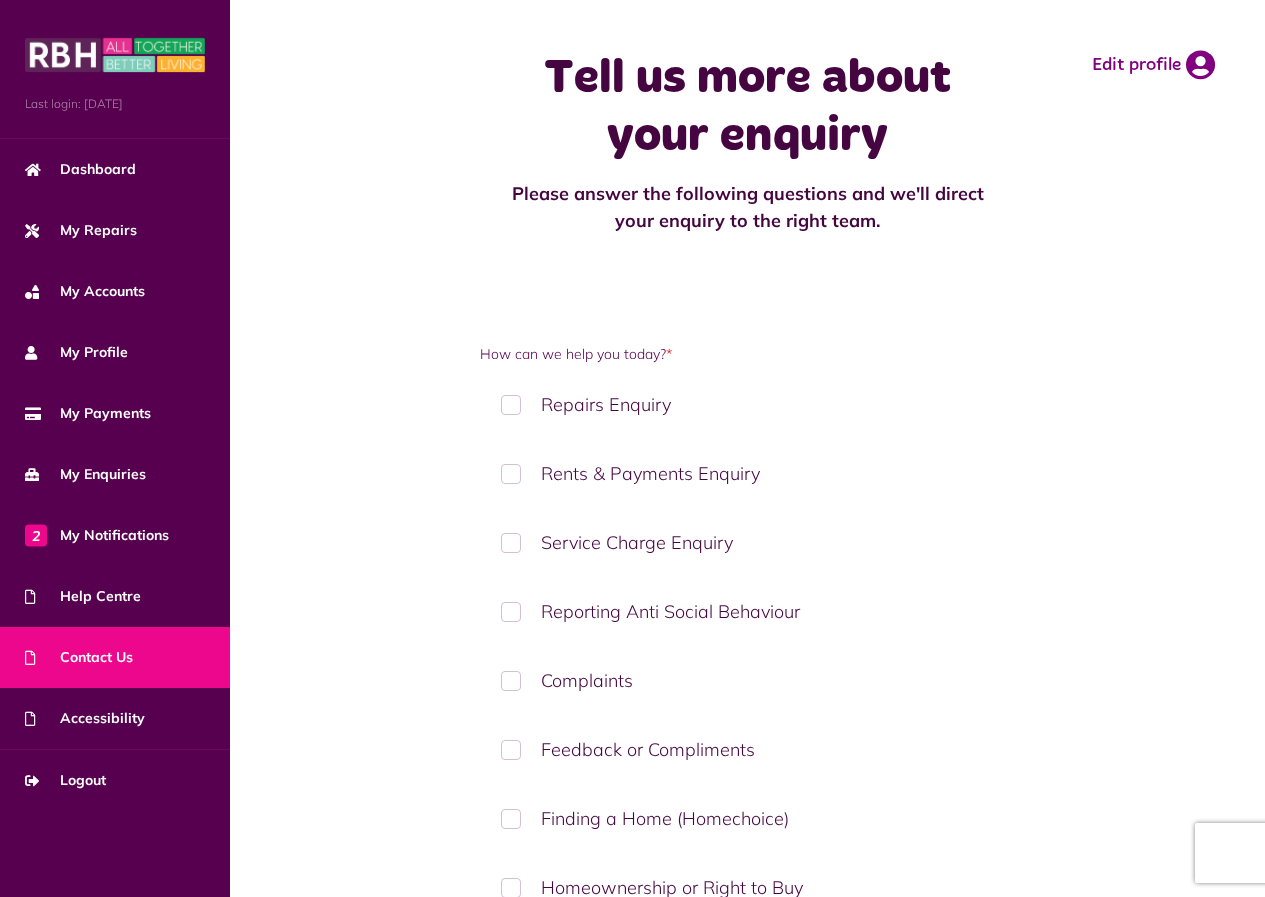 click on "Complaints" at bounding box center (747, 680) 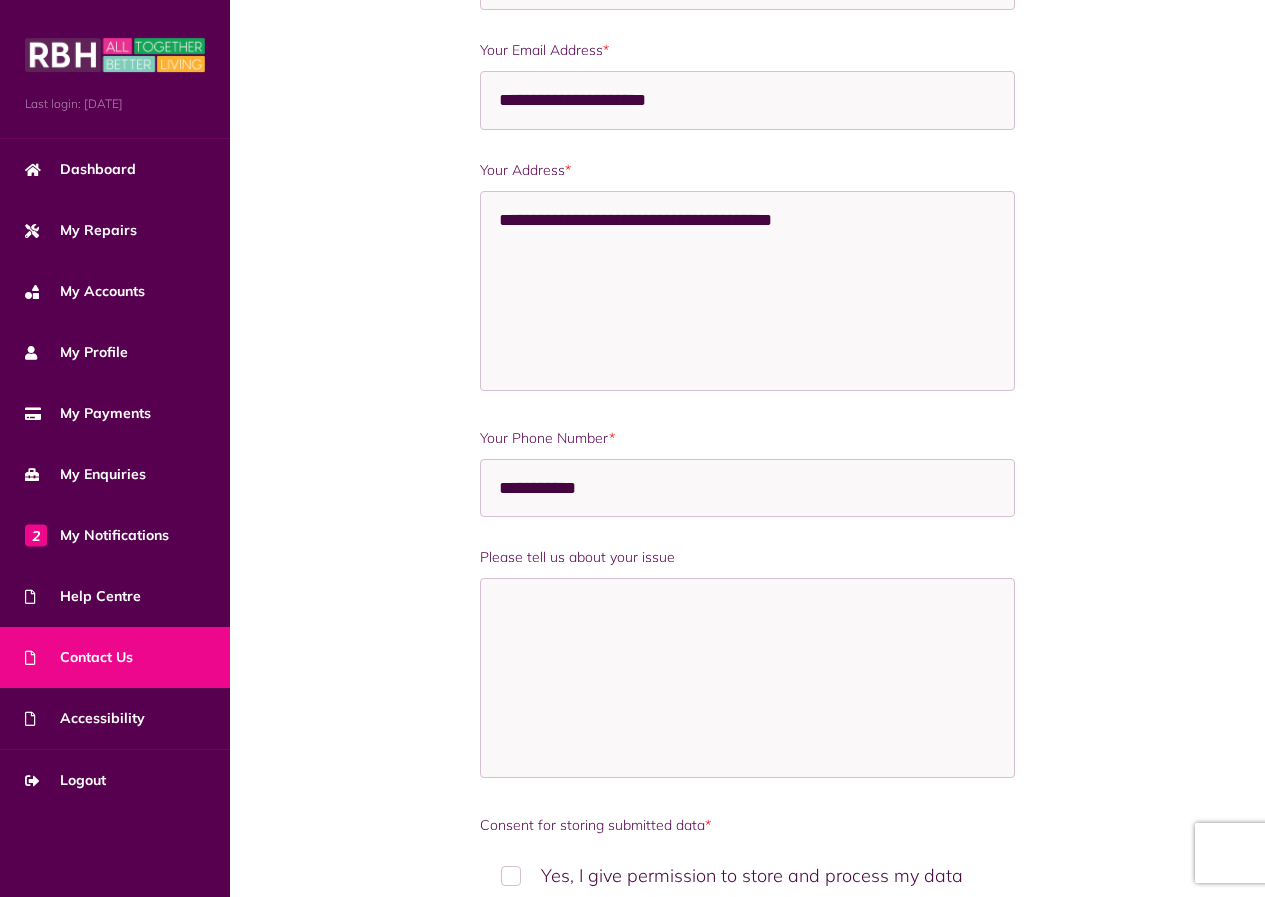 scroll, scrollTop: 1100, scrollLeft: 0, axis: vertical 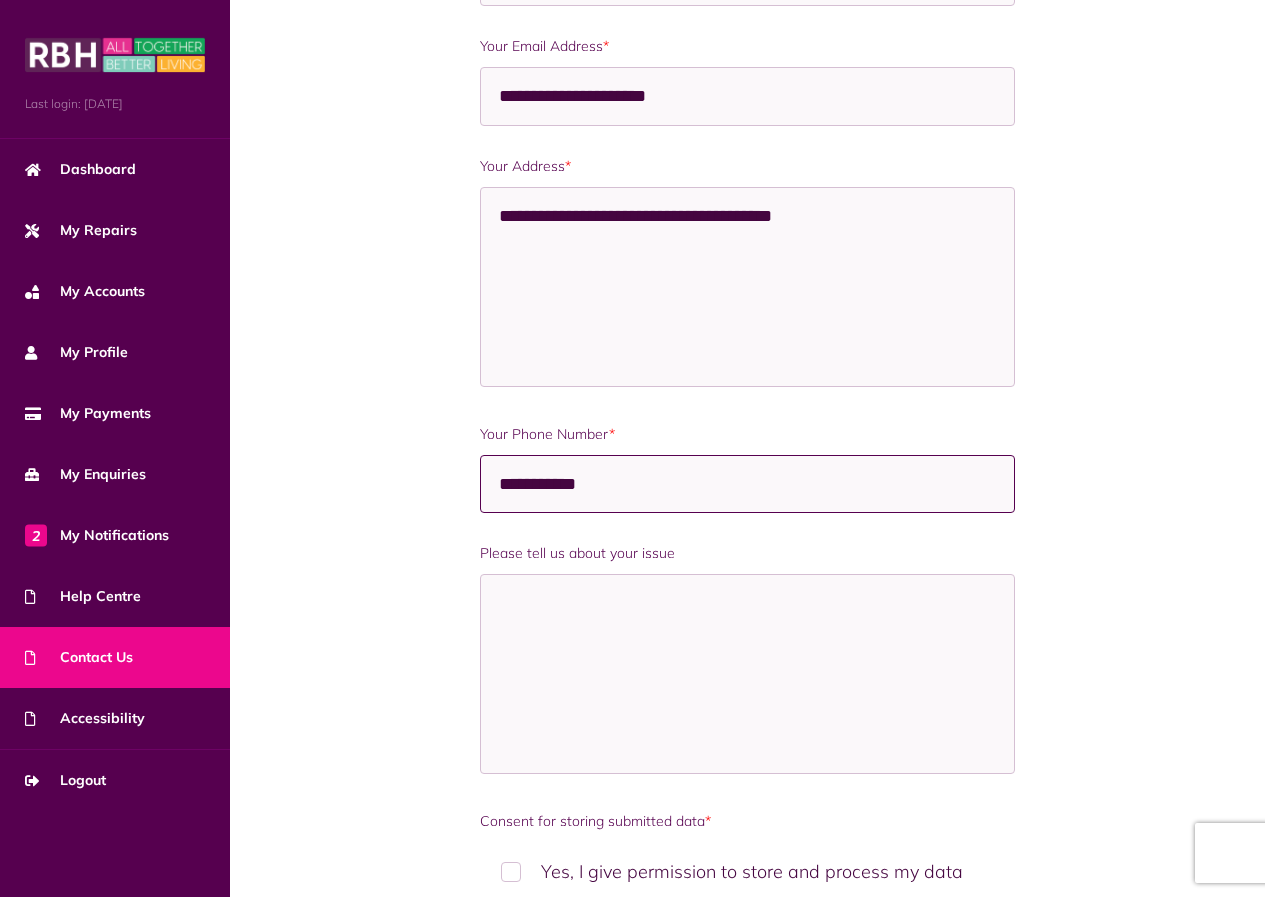click on "**********" at bounding box center [747, 484] 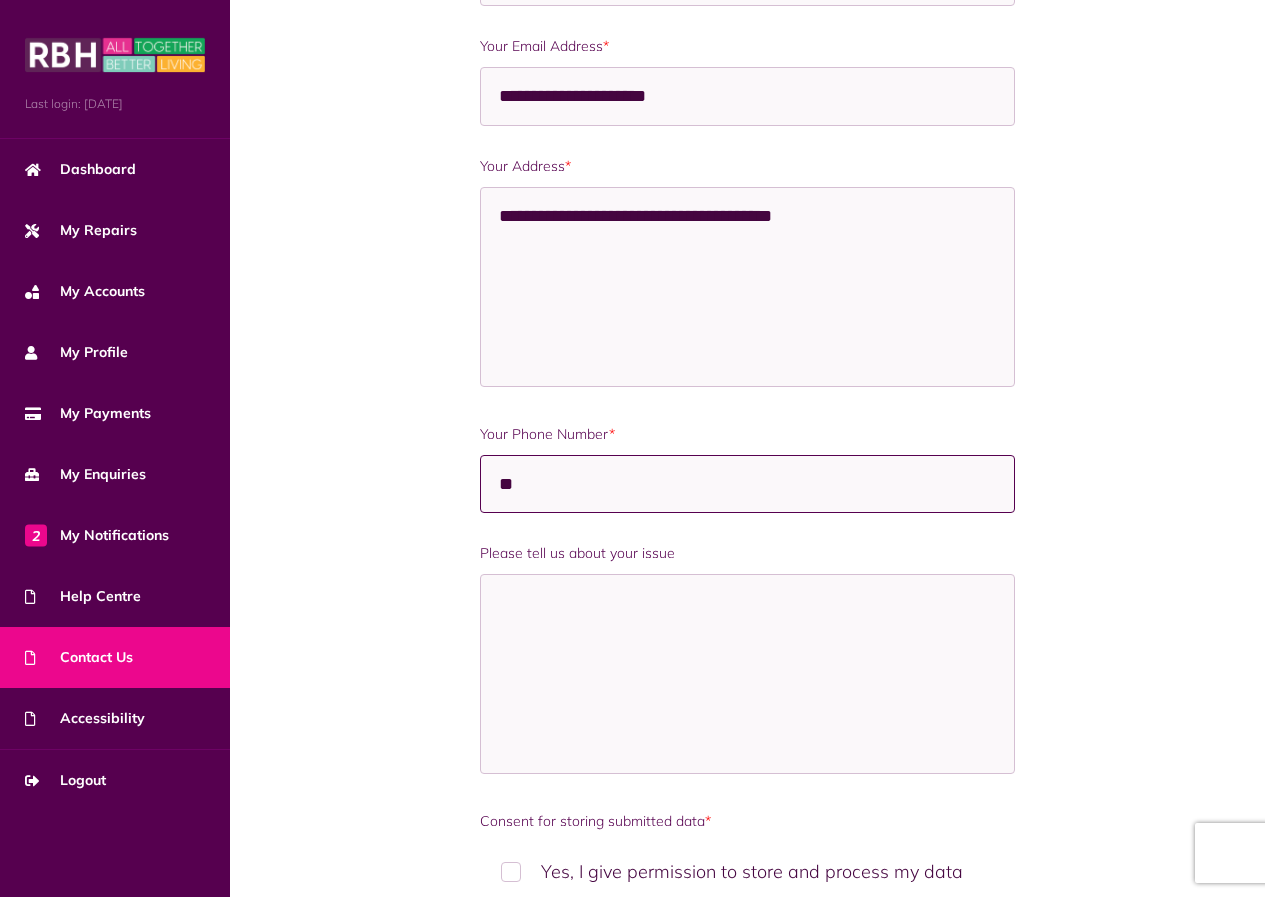 type on "*" 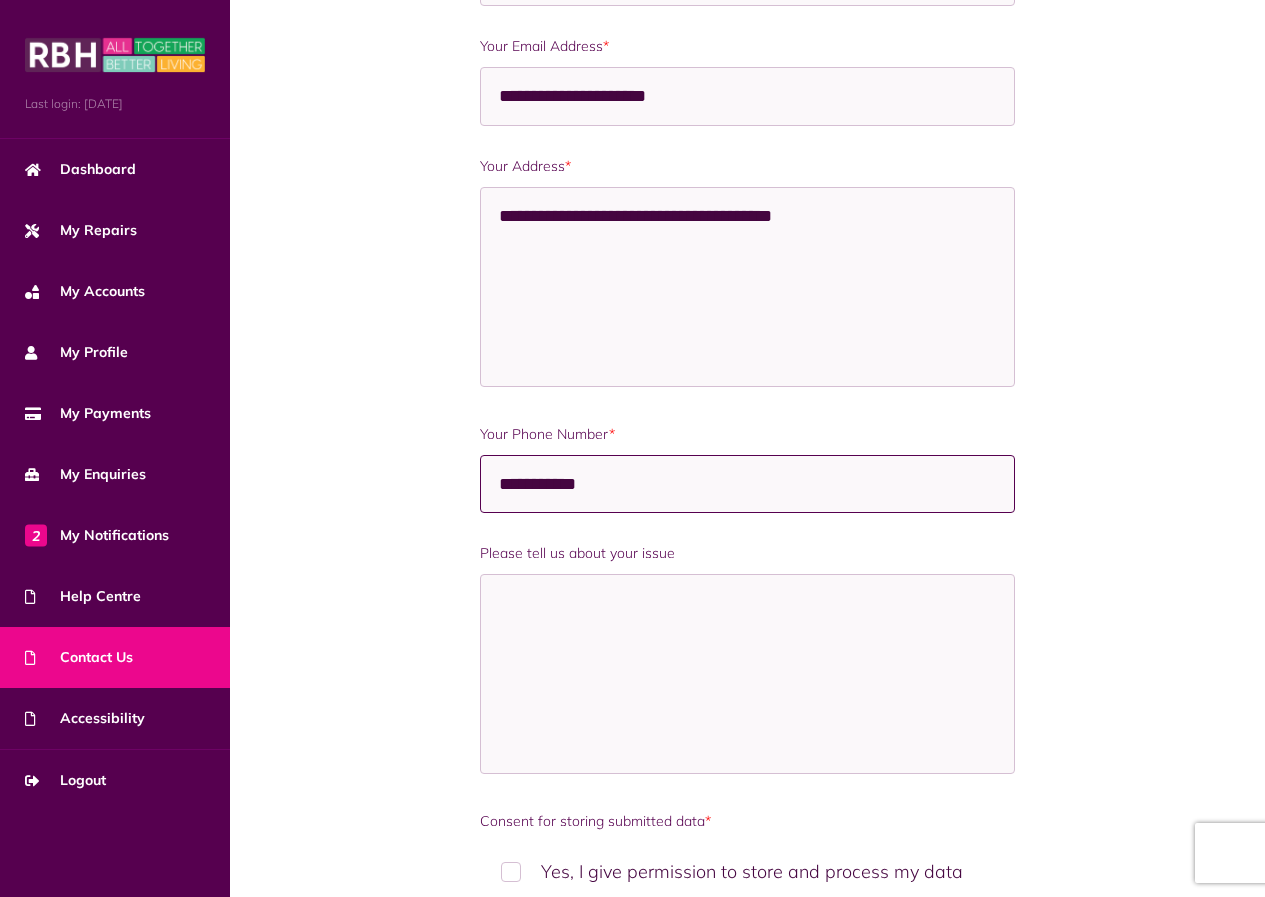 type on "**********" 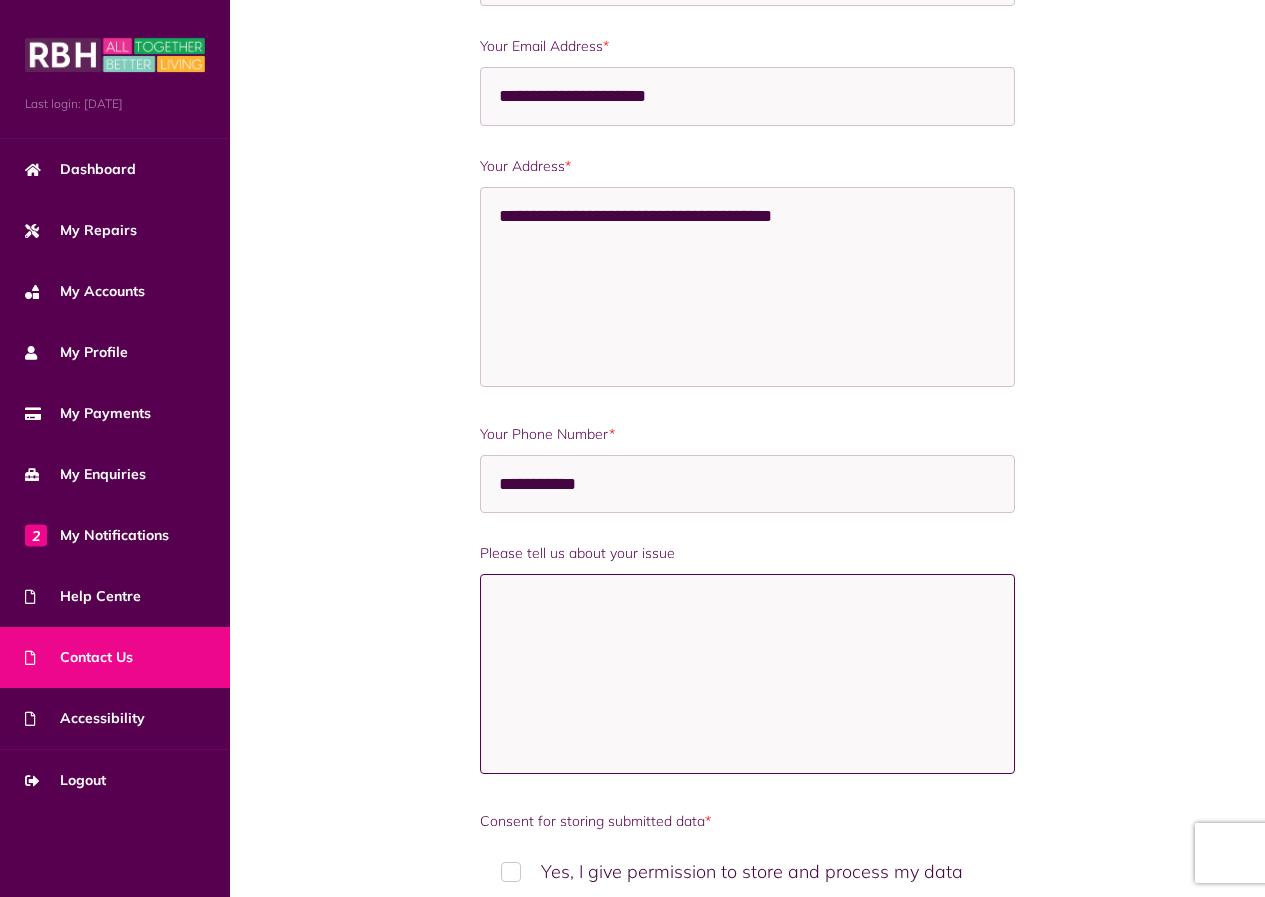 click on "Please tell us about your issue" at bounding box center [747, 674] 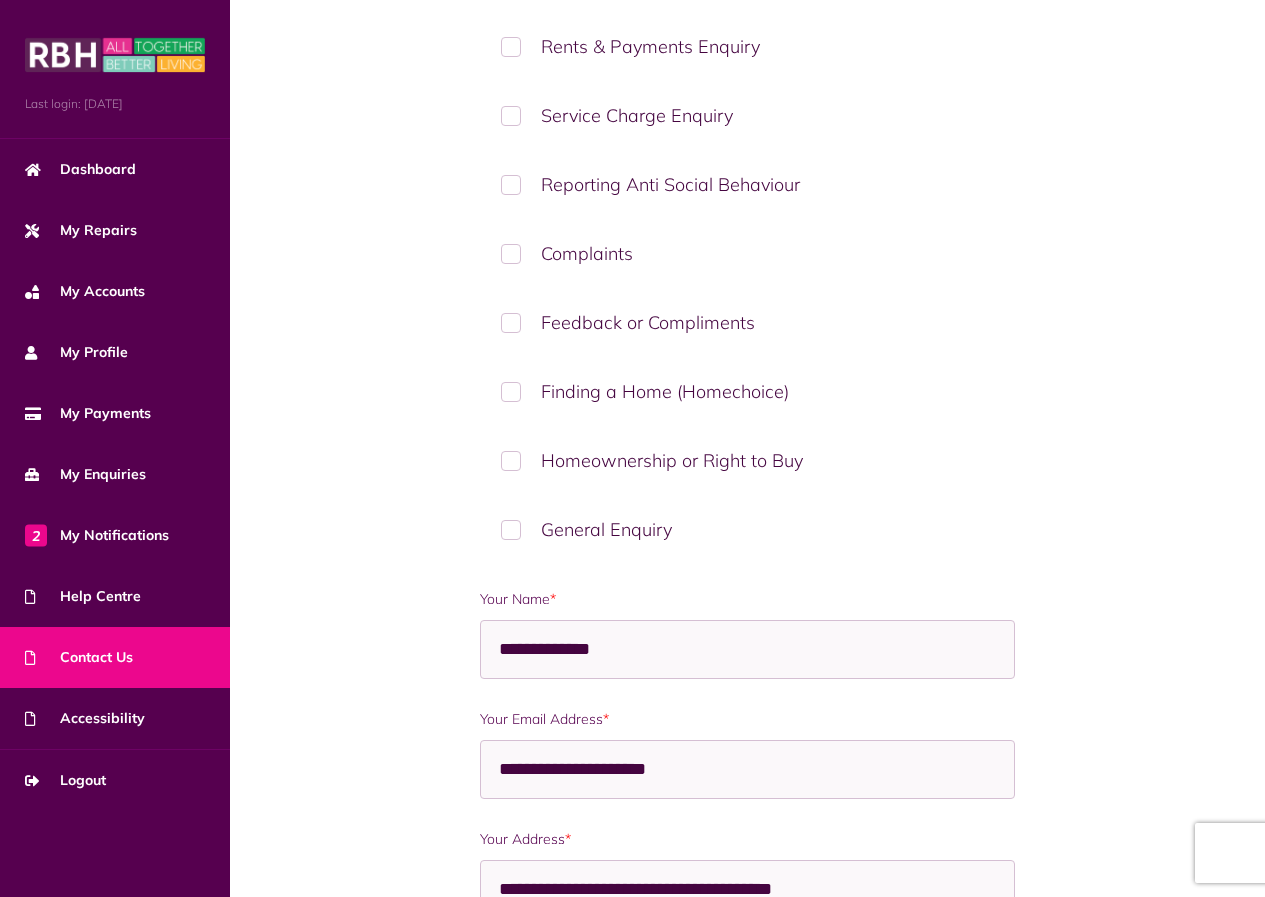 scroll, scrollTop: 300, scrollLeft: 0, axis: vertical 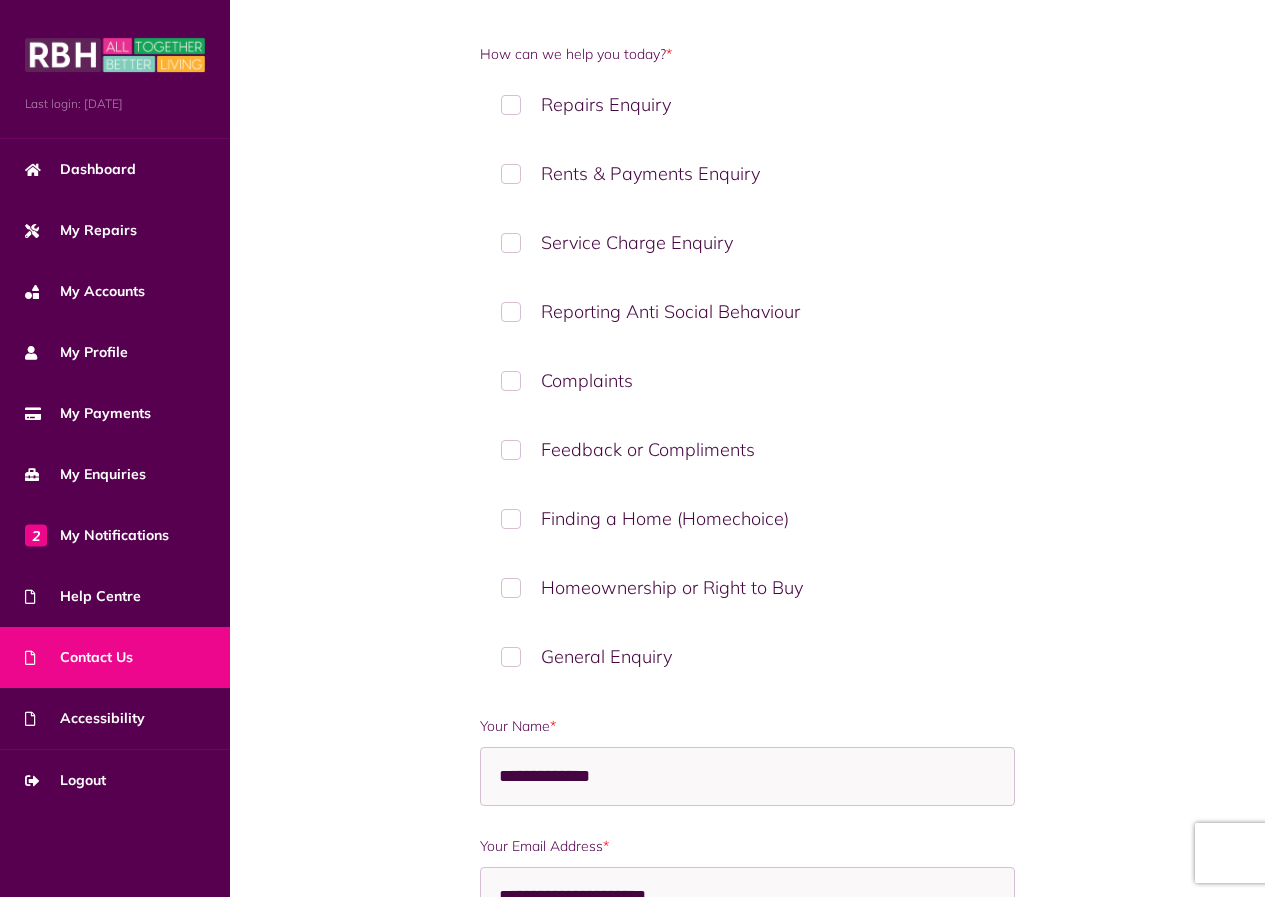 click on "Complaints" at bounding box center [747, 380] 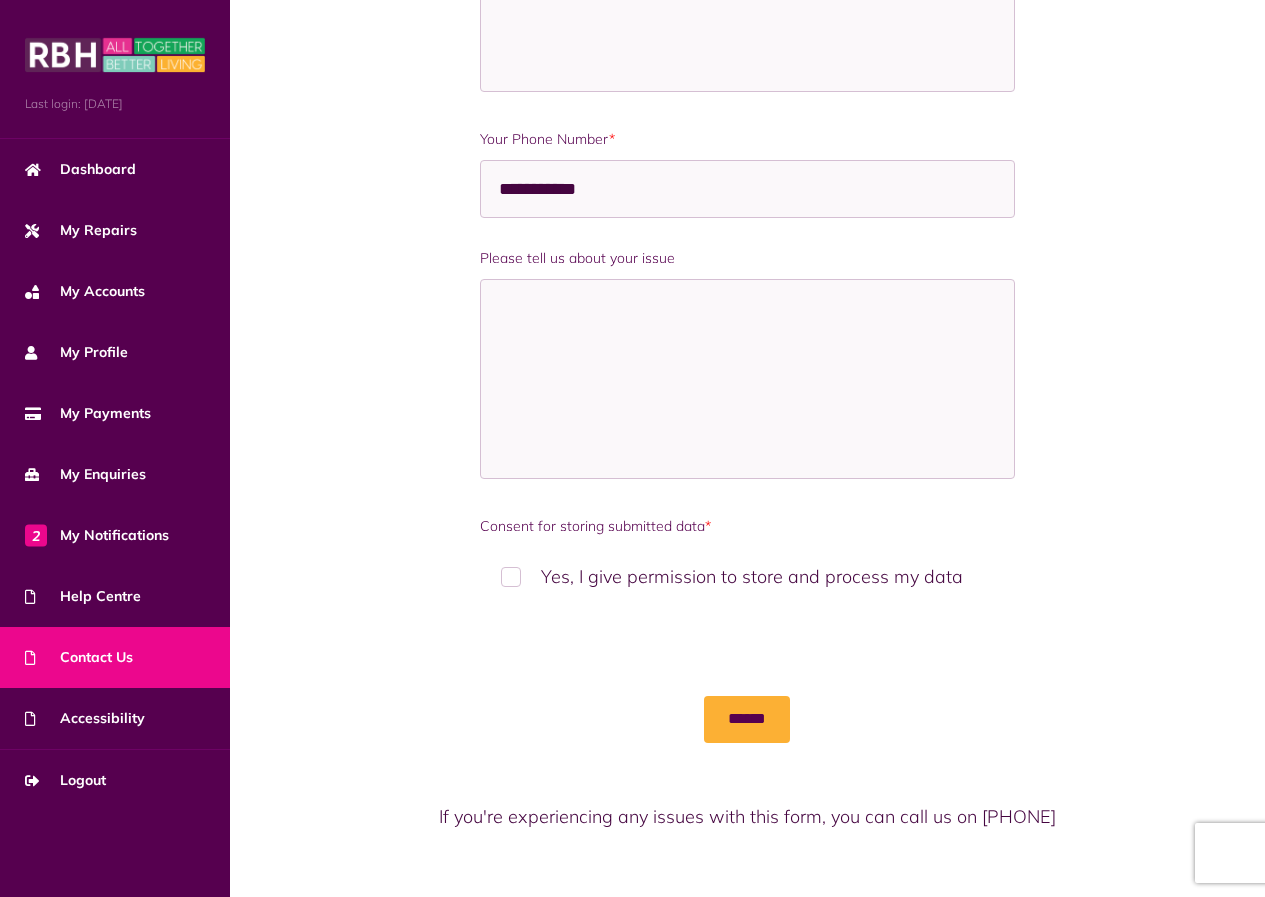 scroll, scrollTop: 1400, scrollLeft: 0, axis: vertical 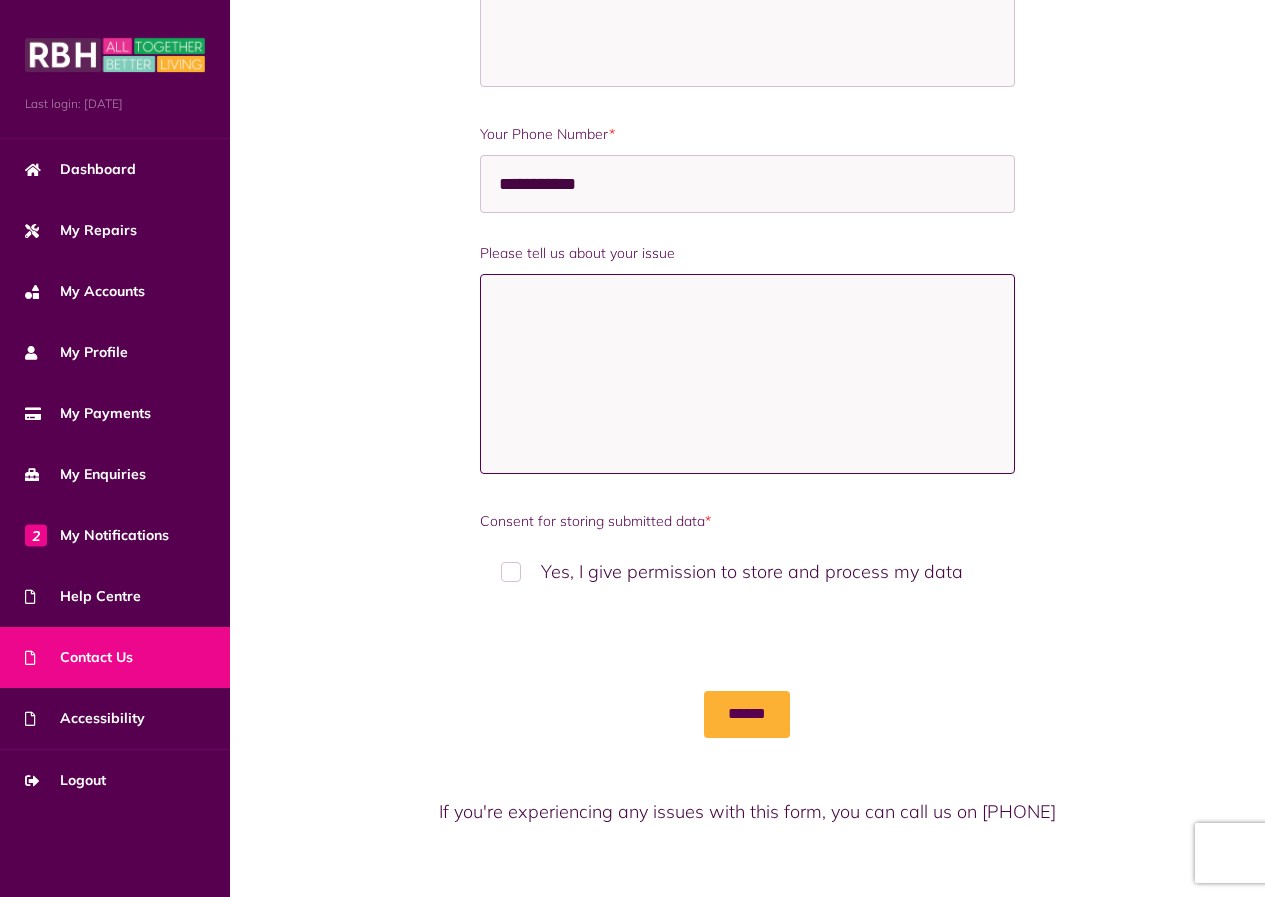 click on "Please tell us about your issue" at bounding box center [747, 374] 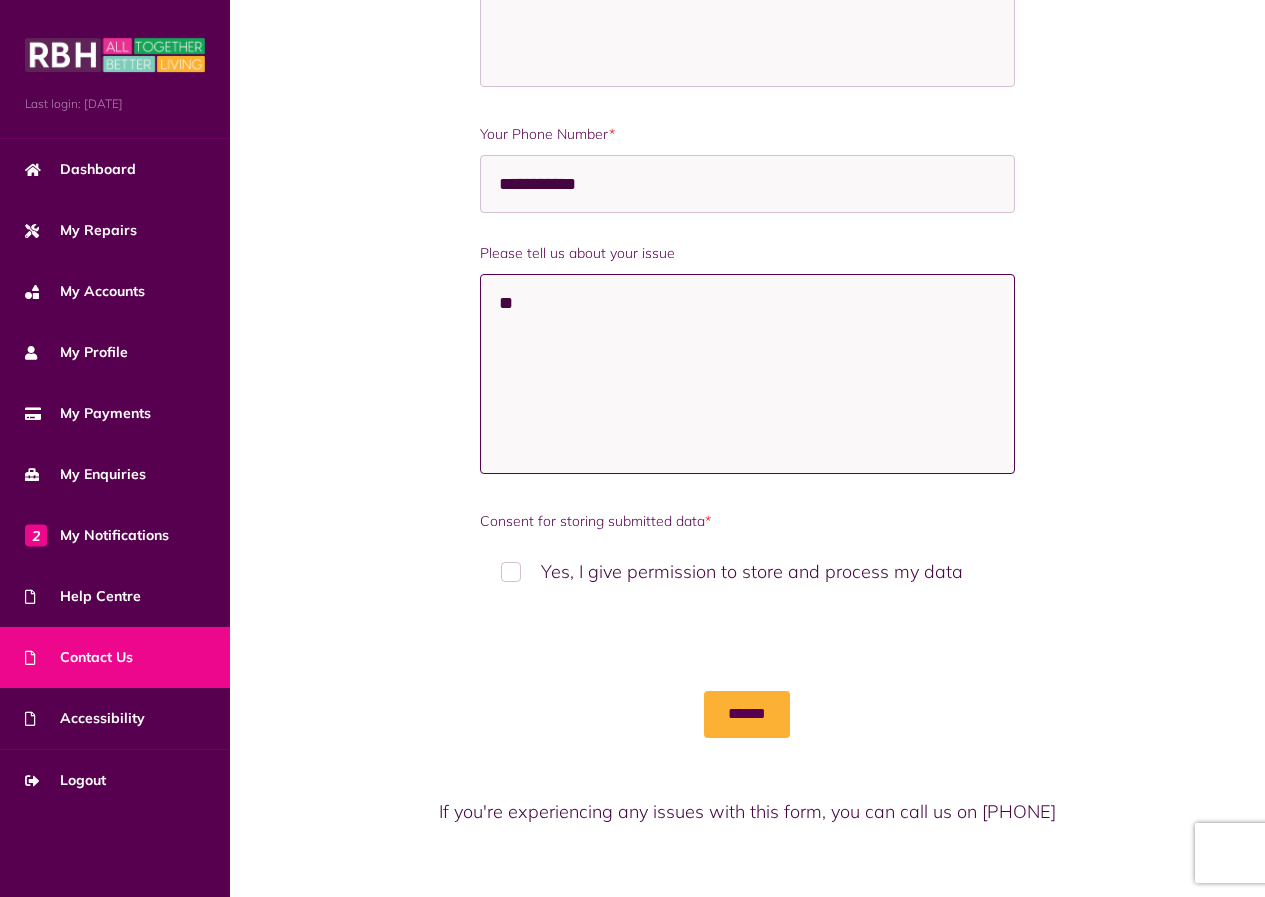 type on "*" 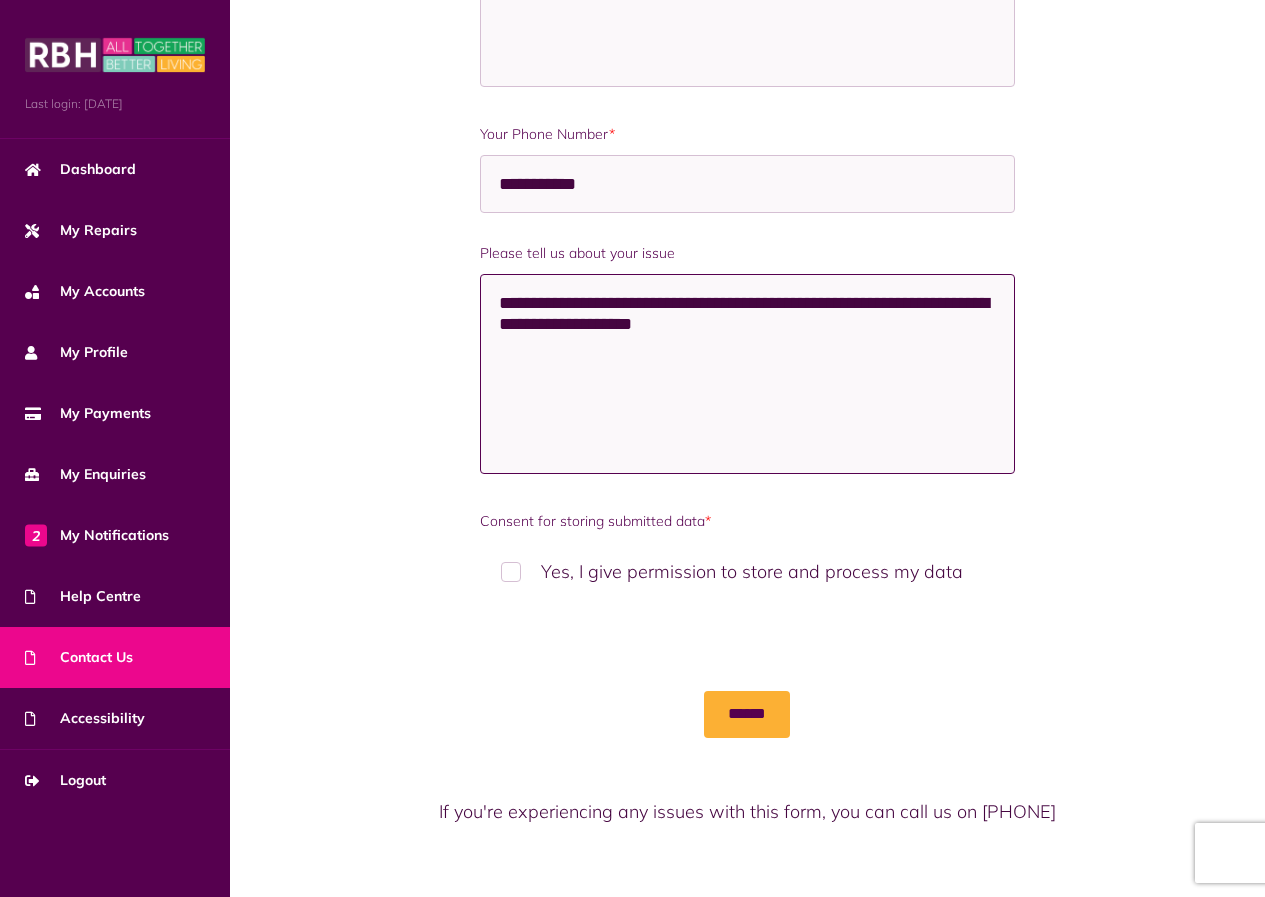 click on "**********" at bounding box center [747, 374] 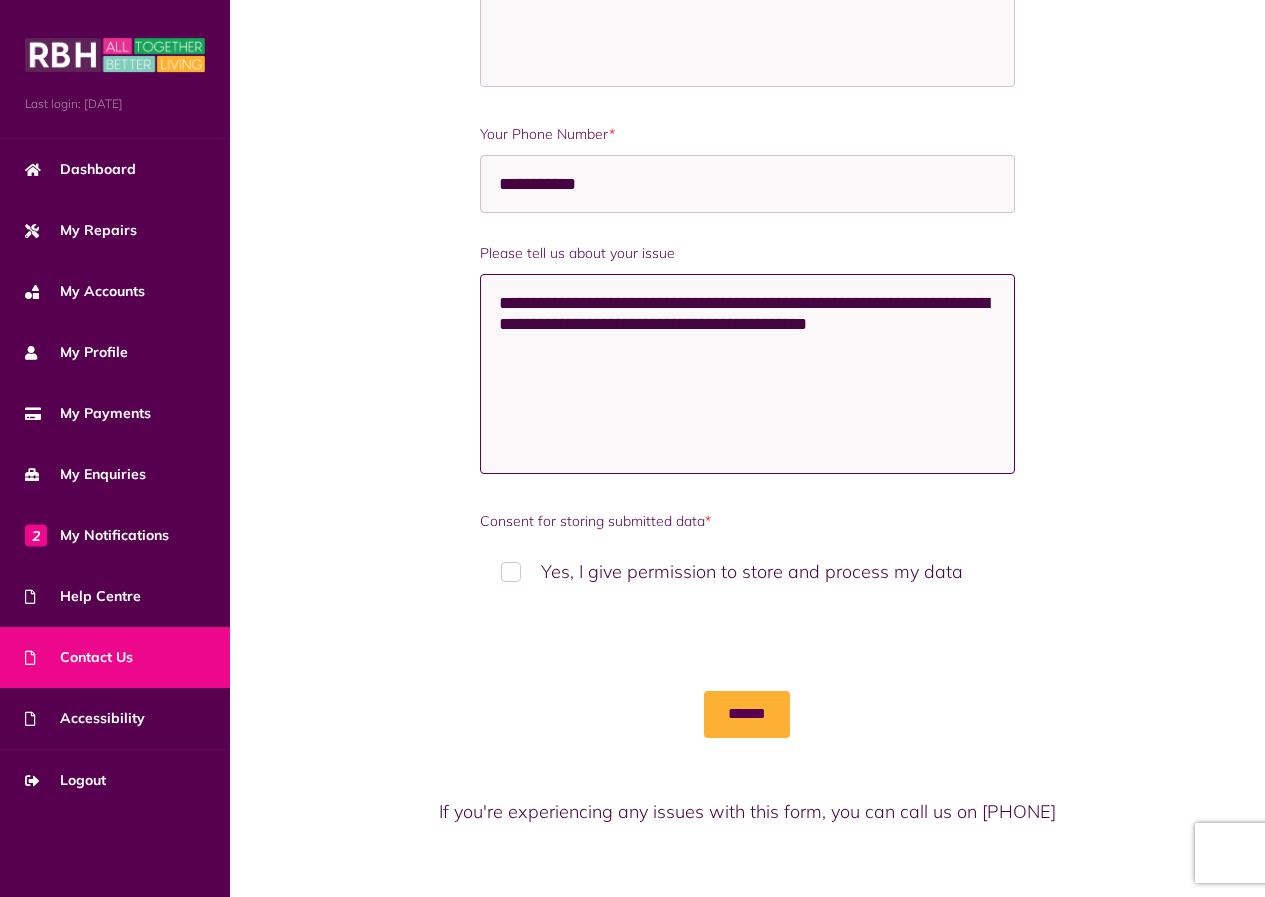 click on "**********" at bounding box center (747, 374) 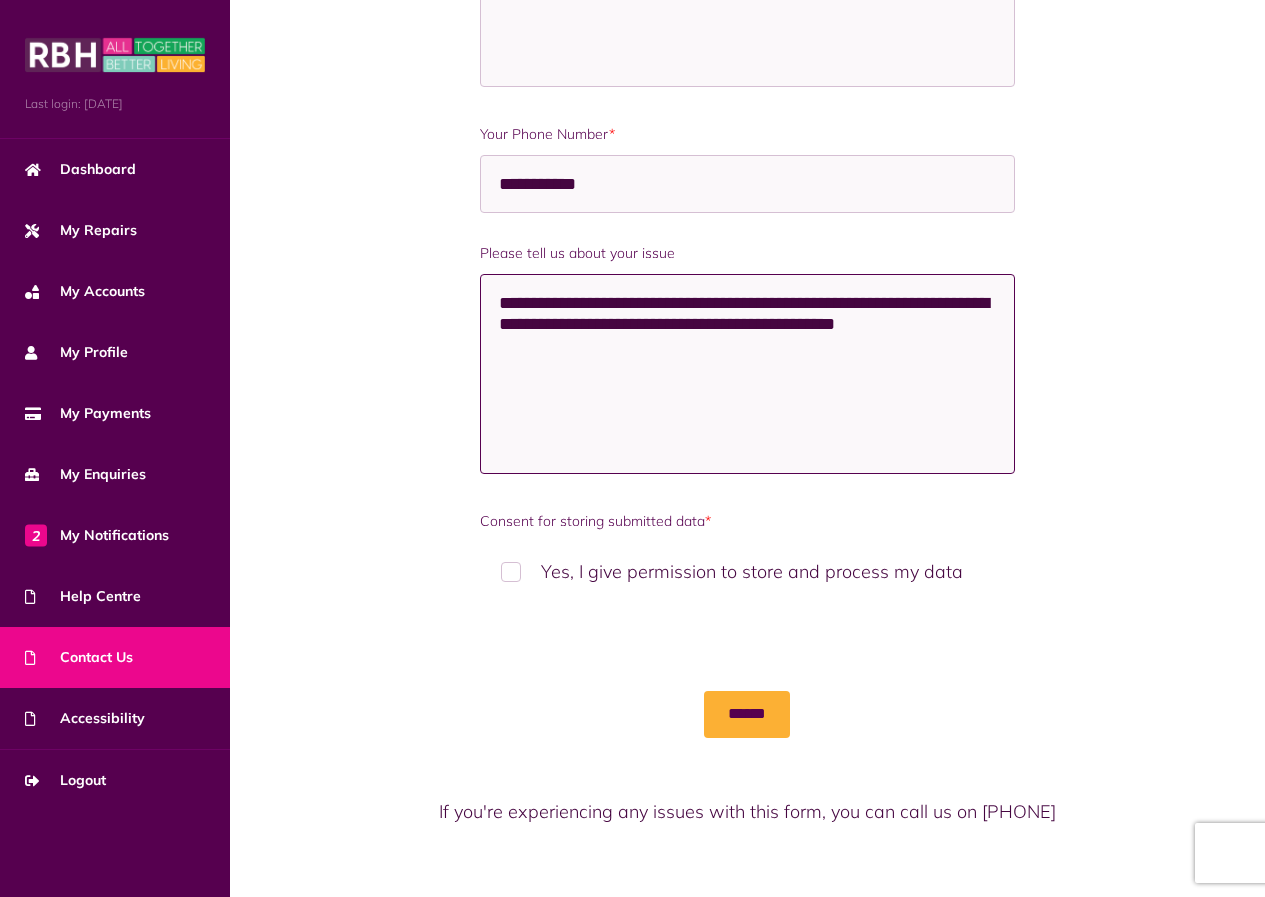 click on "**********" at bounding box center [747, 374] 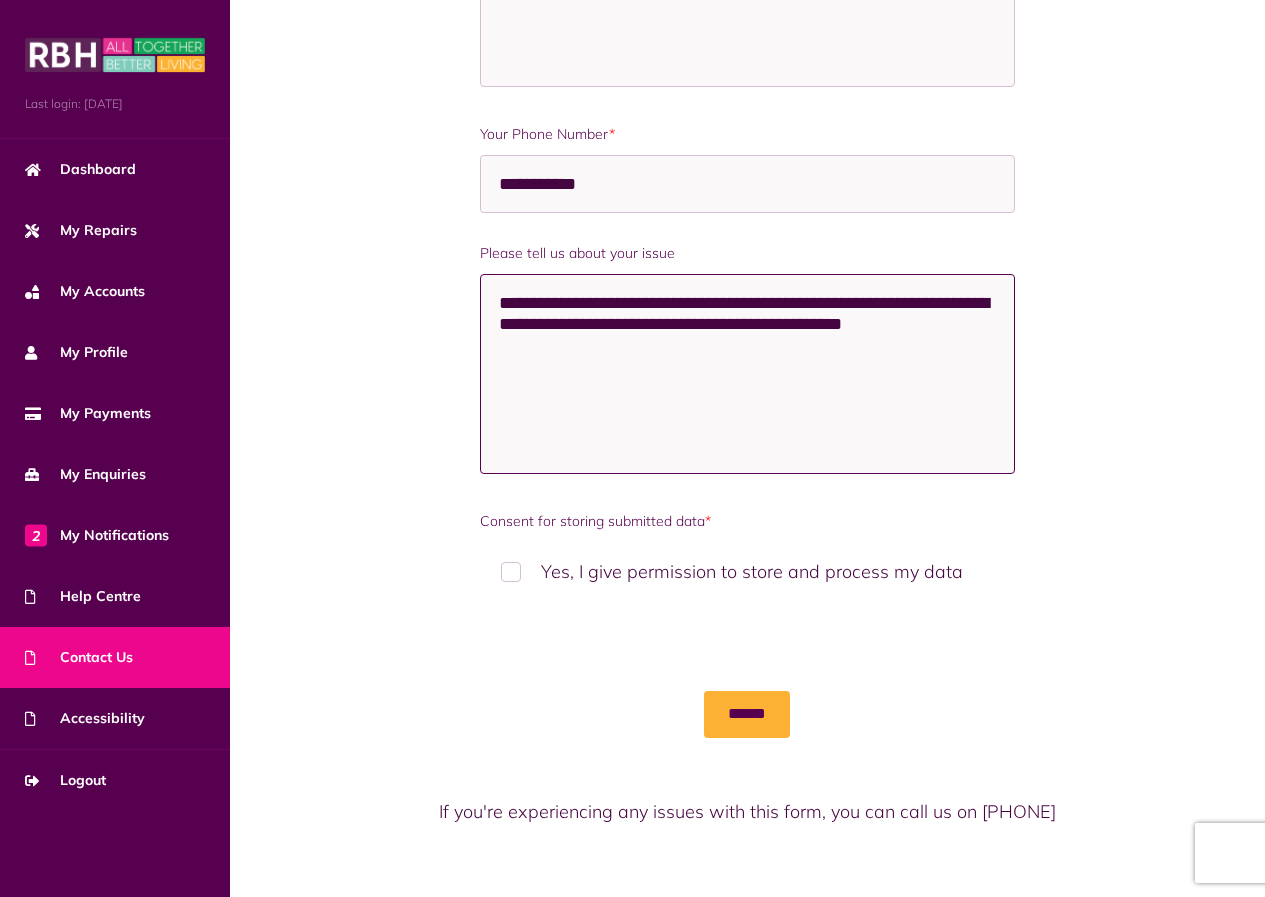 drag, startPoint x: 925, startPoint y: 350, endPoint x: 941, endPoint y: 338, distance: 20 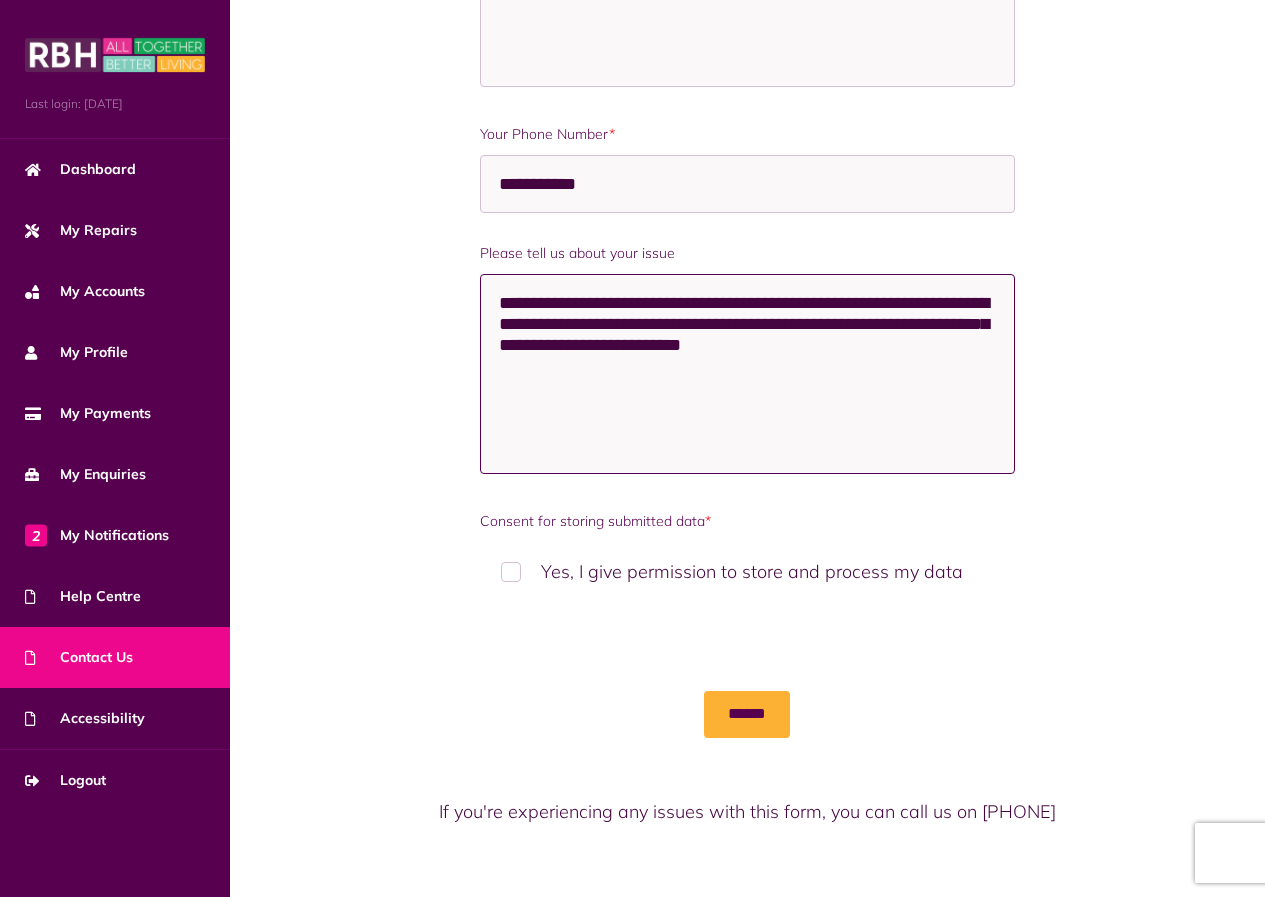 drag, startPoint x: 859, startPoint y: 340, endPoint x: 921, endPoint y: 343, distance: 62.072536 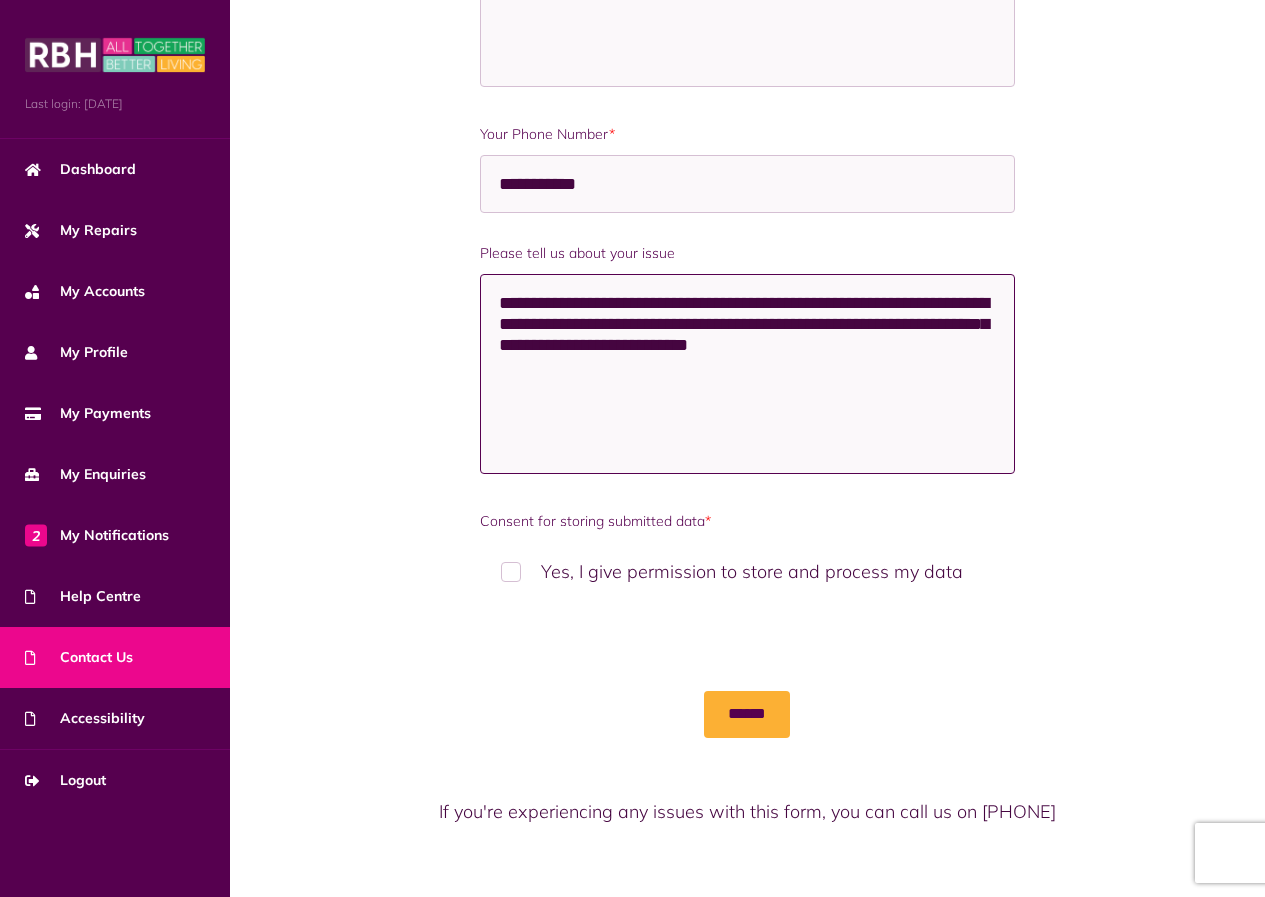 click on "**********" at bounding box center (747, 374) 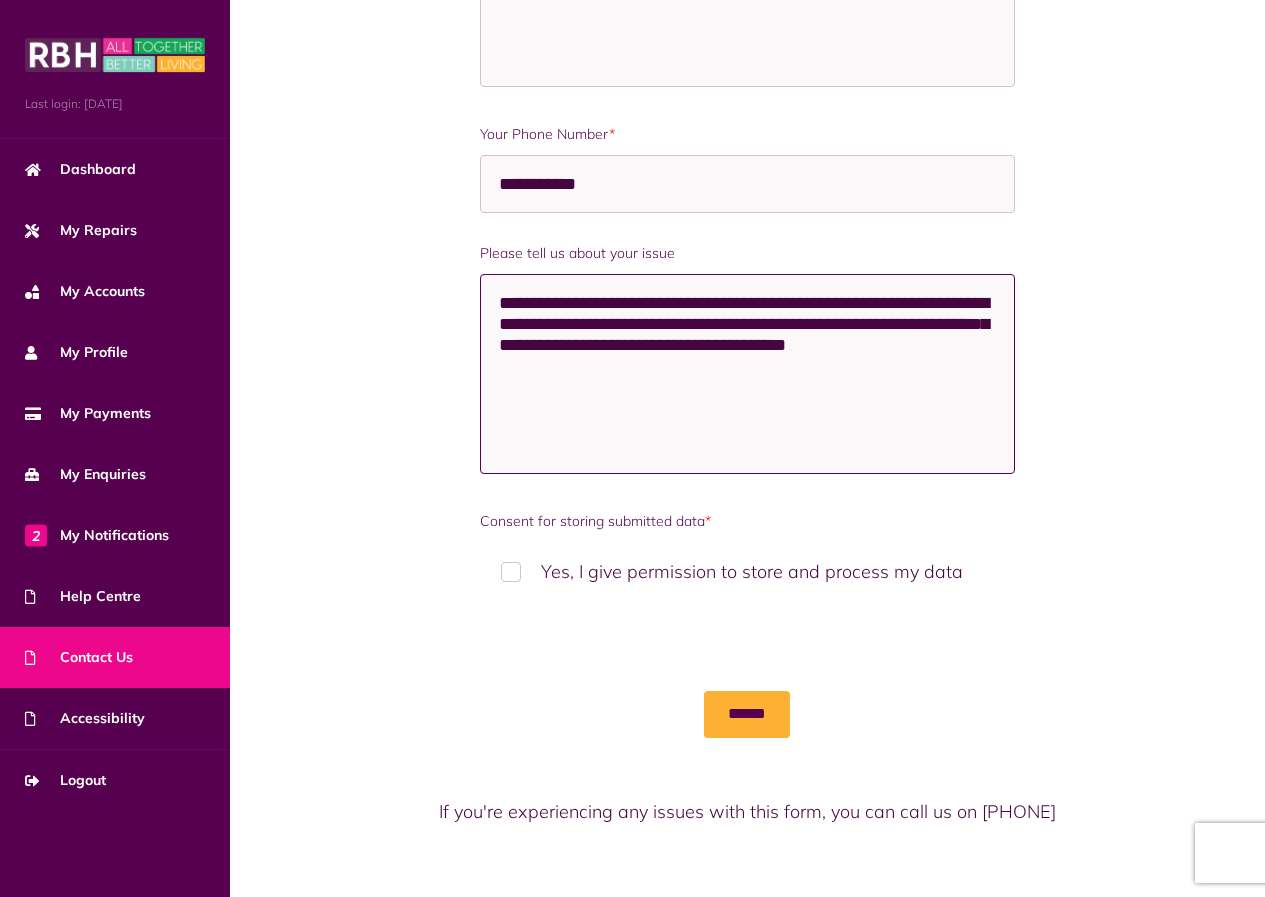 drag, startPoint x: 535, startPoint y: 362, endPoint x: 627, endPoint y: 372, distance: 92.541885 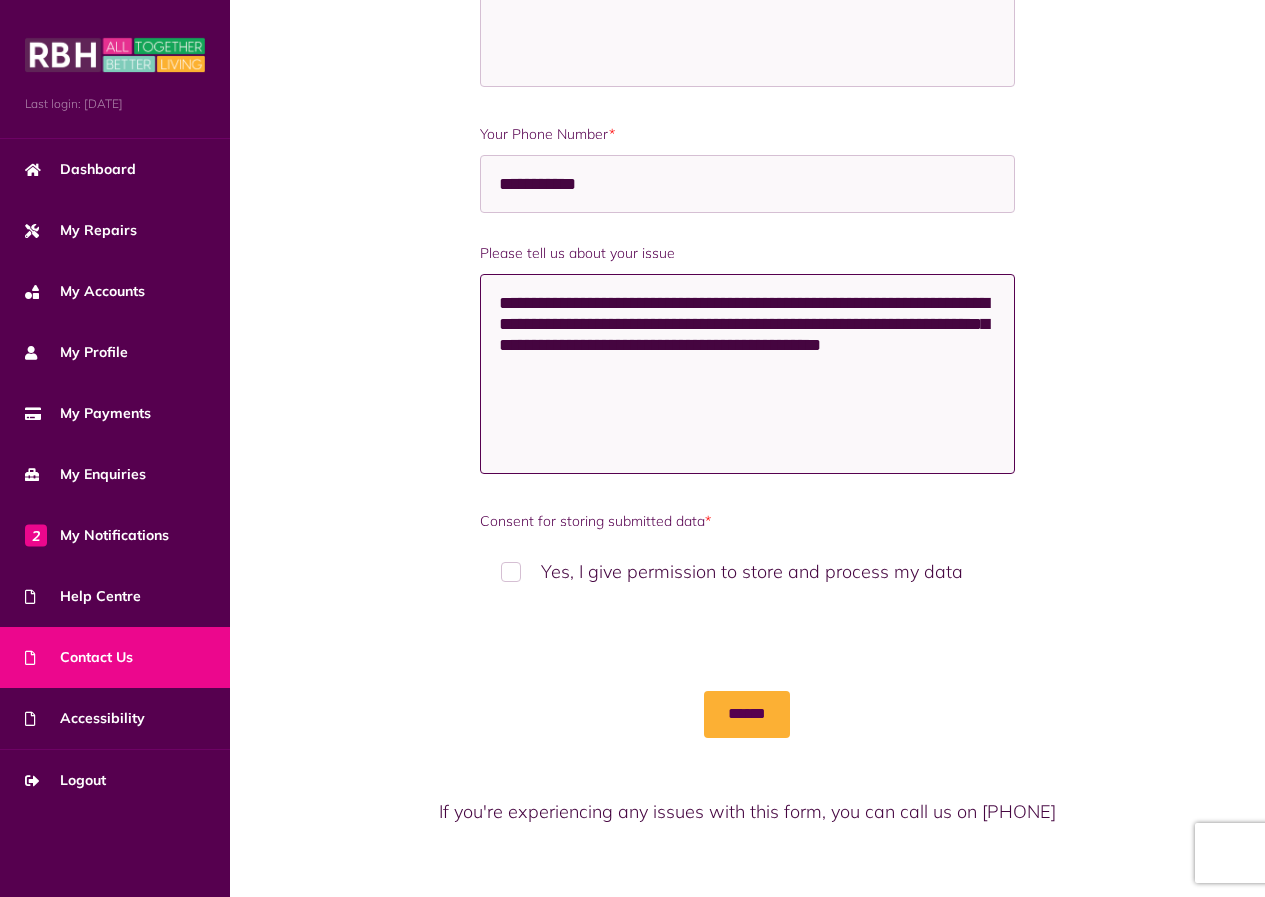click on "**********" at bounding box center (747, 374) 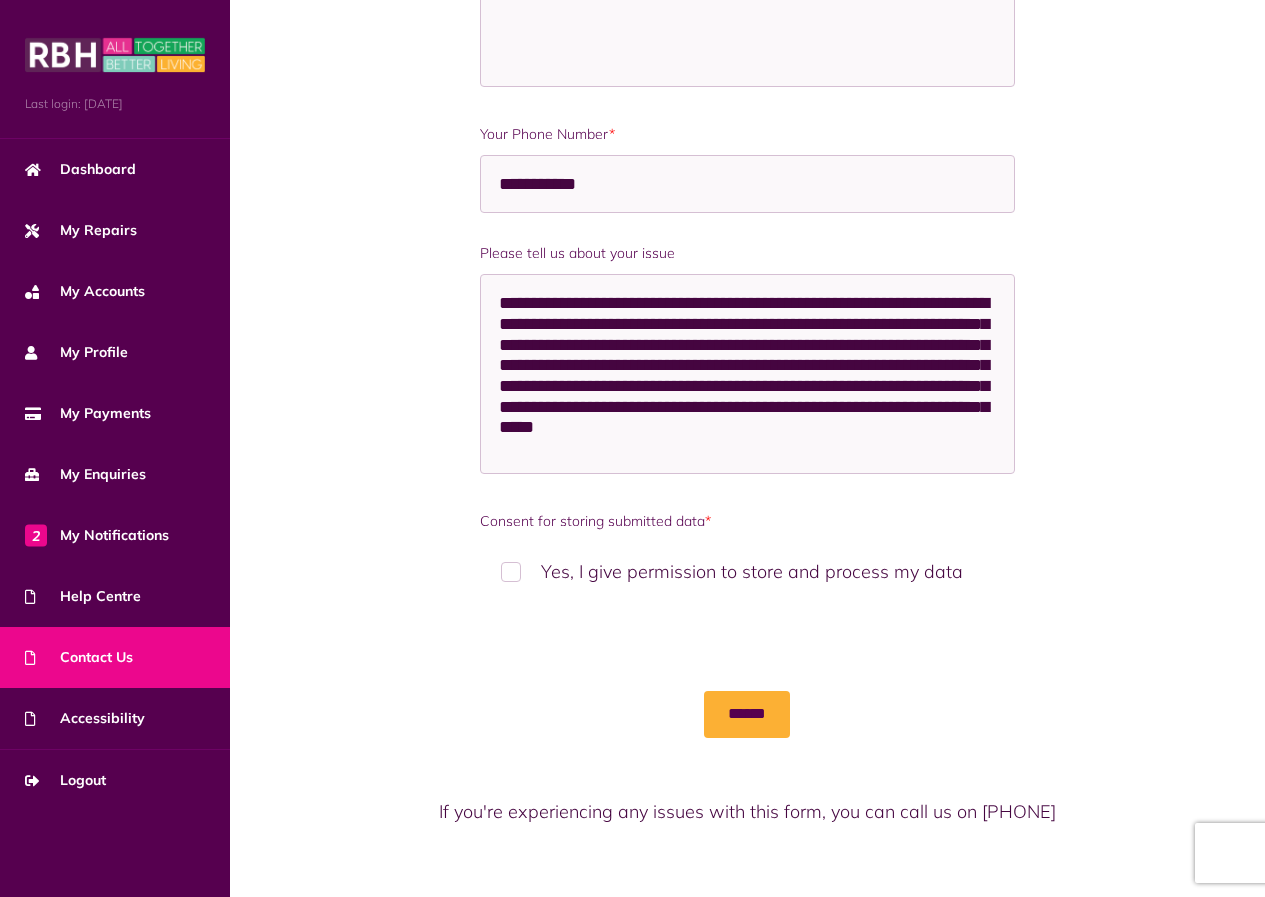 drag, startPoint x: 648, startPoint y: 445, endPoint x: 656, endPoint y: 478, distance: 33.955853 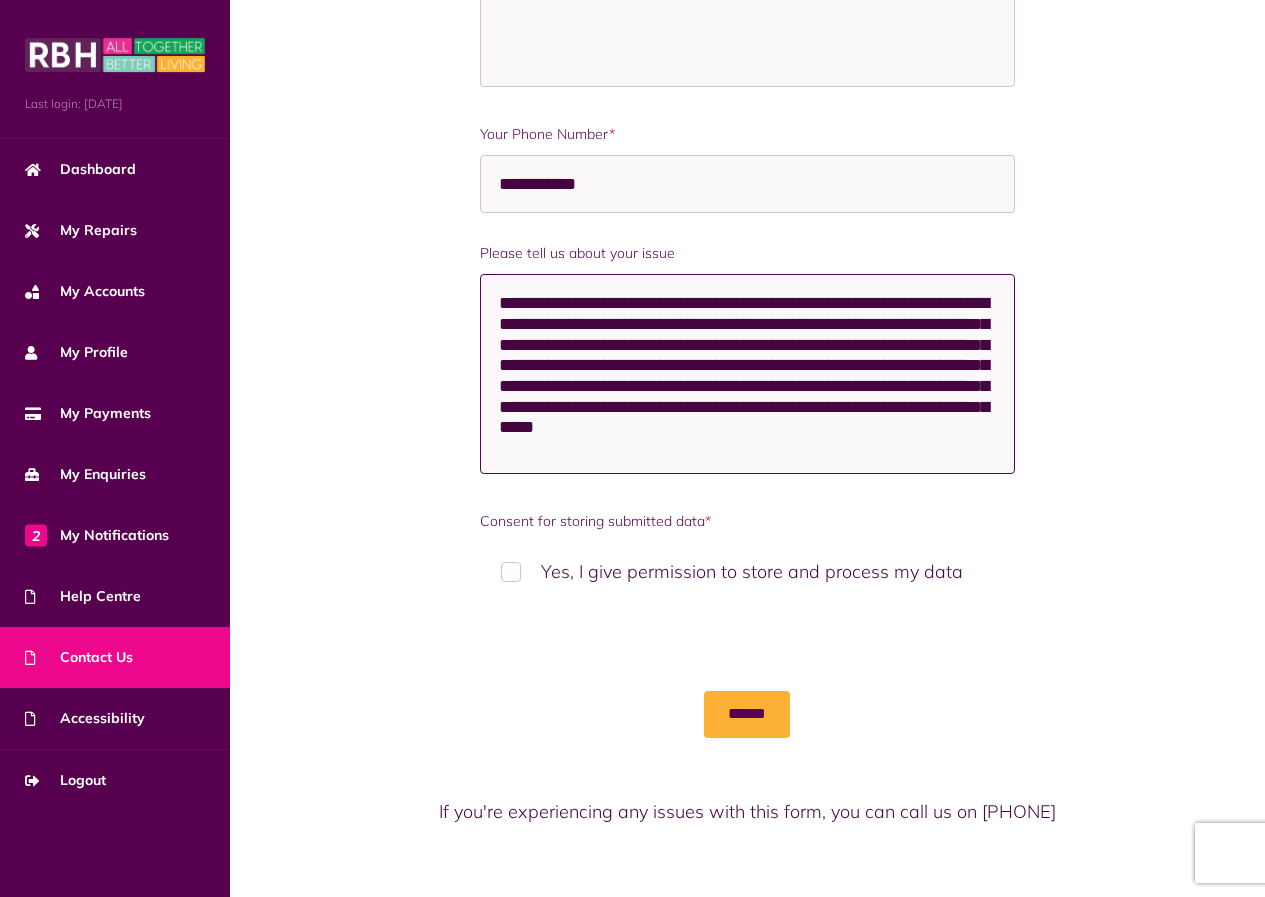 click on "**********" at bounding box center [747, 374] 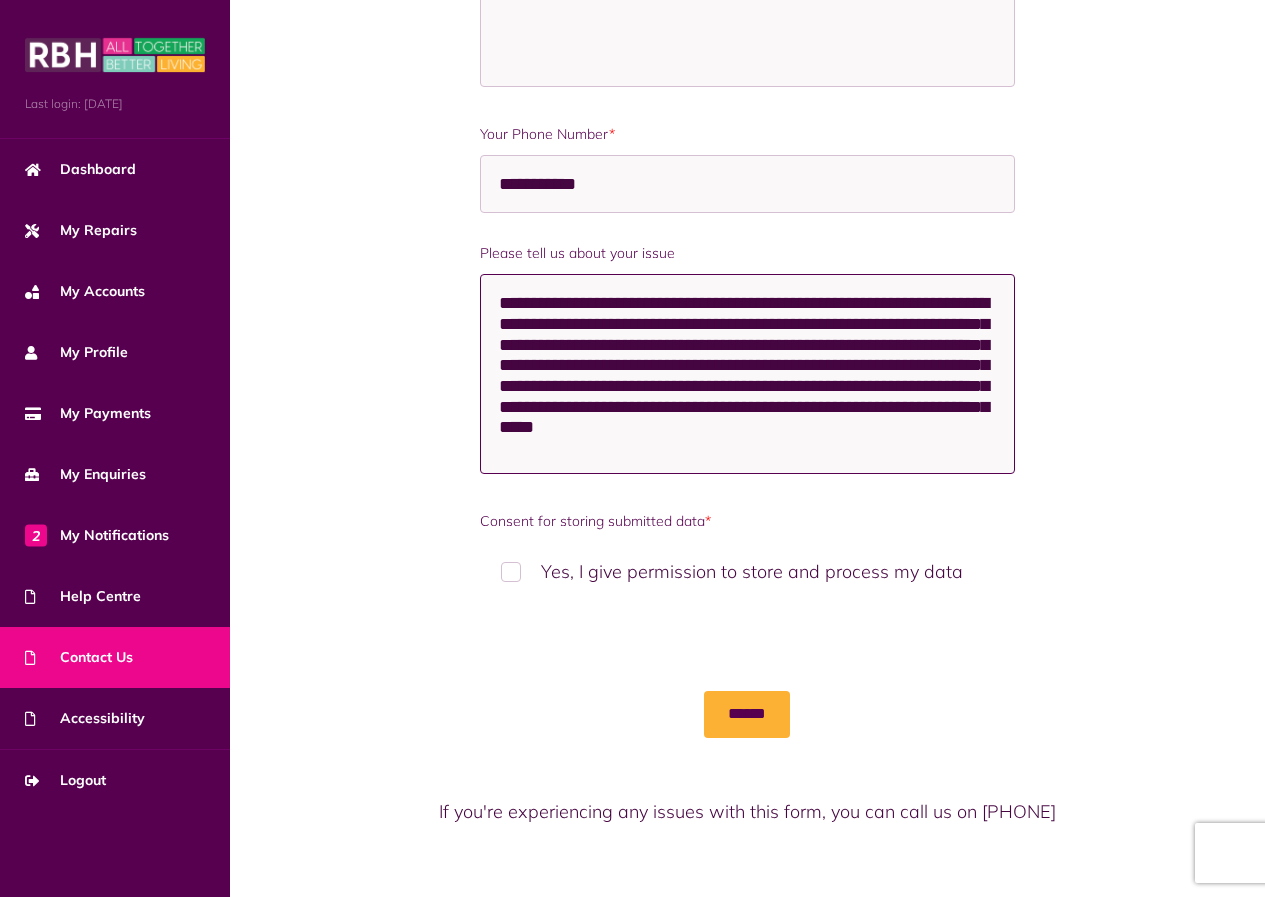 drag, startPoint x: 513, startPoint y: 306, endPoint x: 490, endPoint y: 316, distance: 25.079872 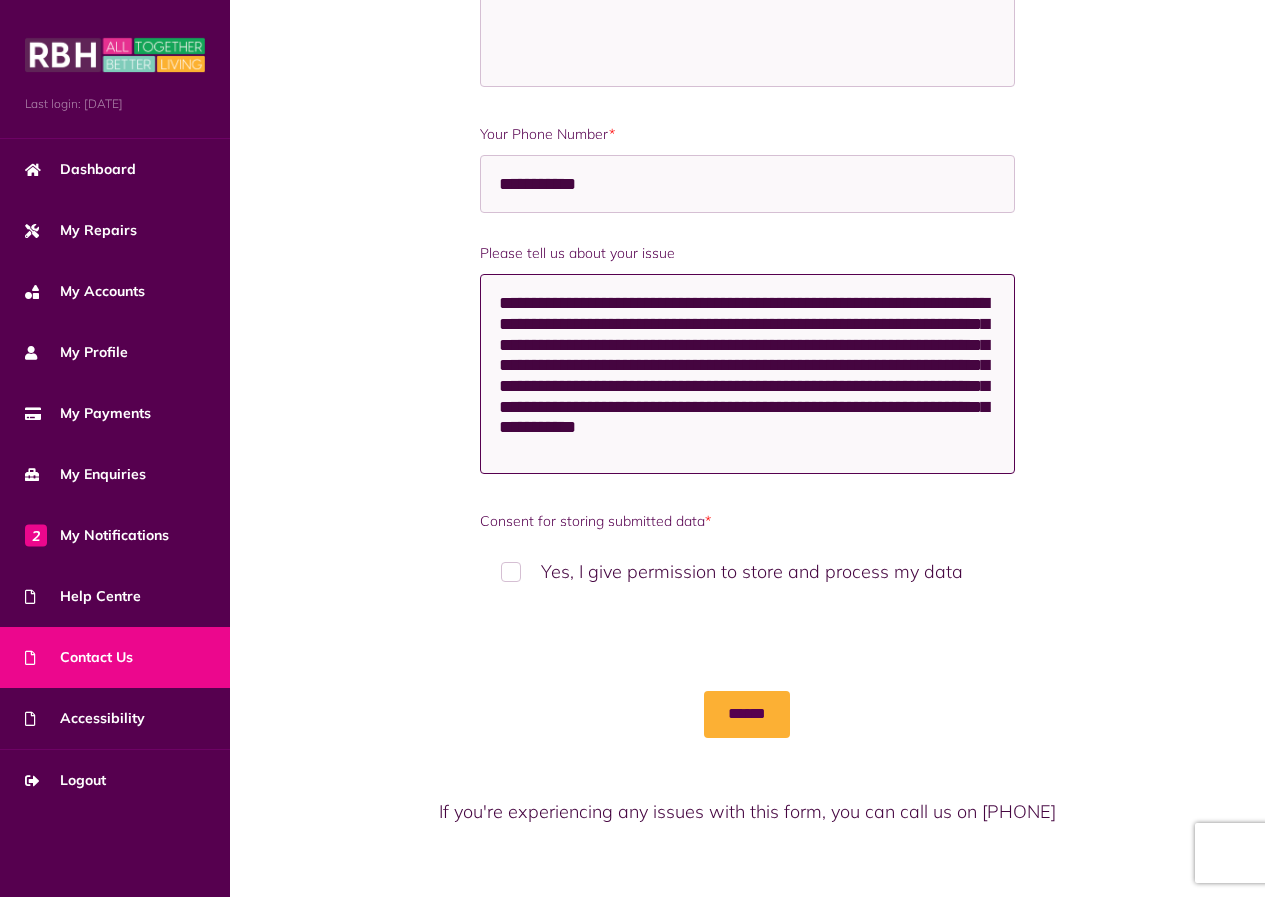 click on "**********" at bounding box center [747, 374] 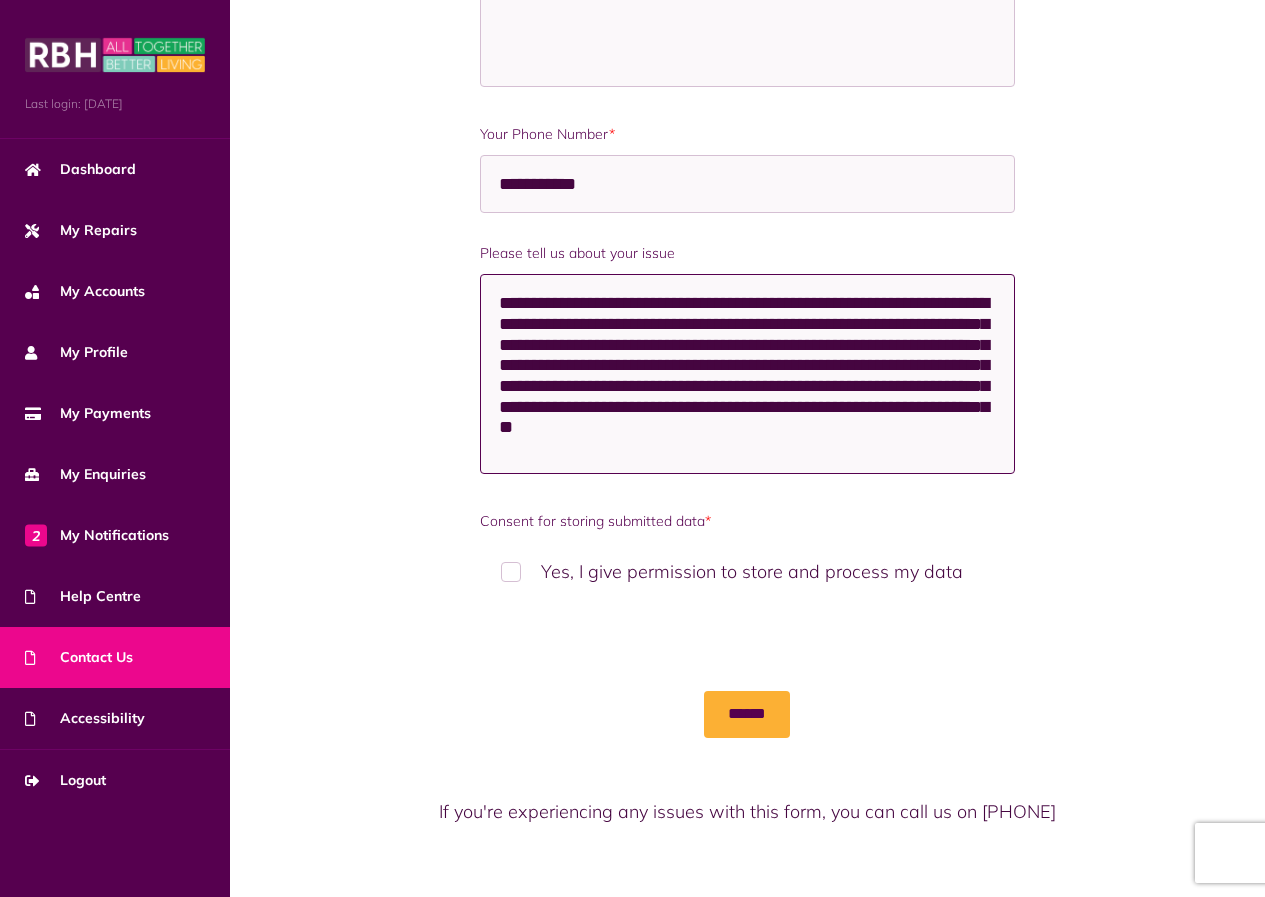 click on "**********" at bounding box center [747, 374] 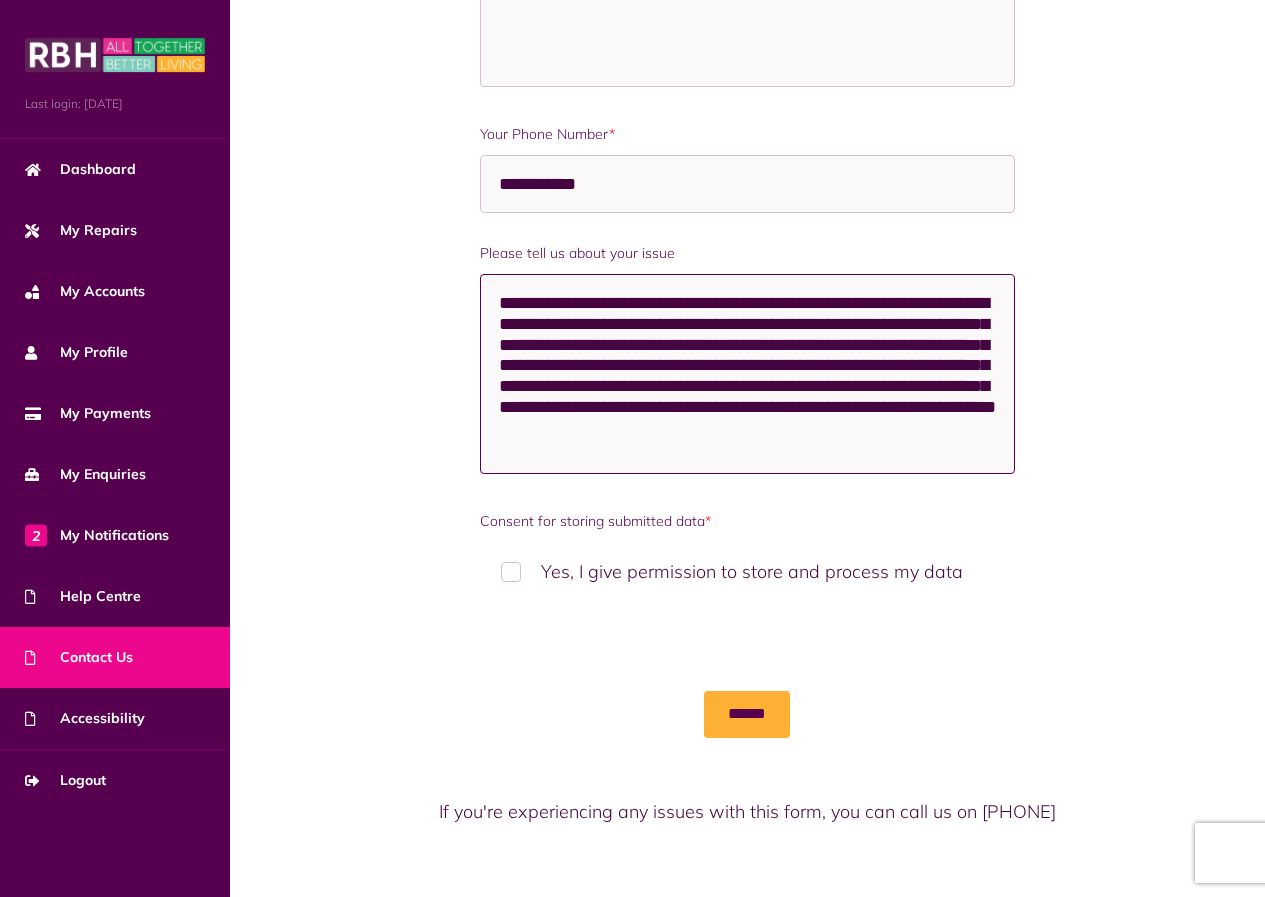 click on "**********" at bounding box center (747, 374) 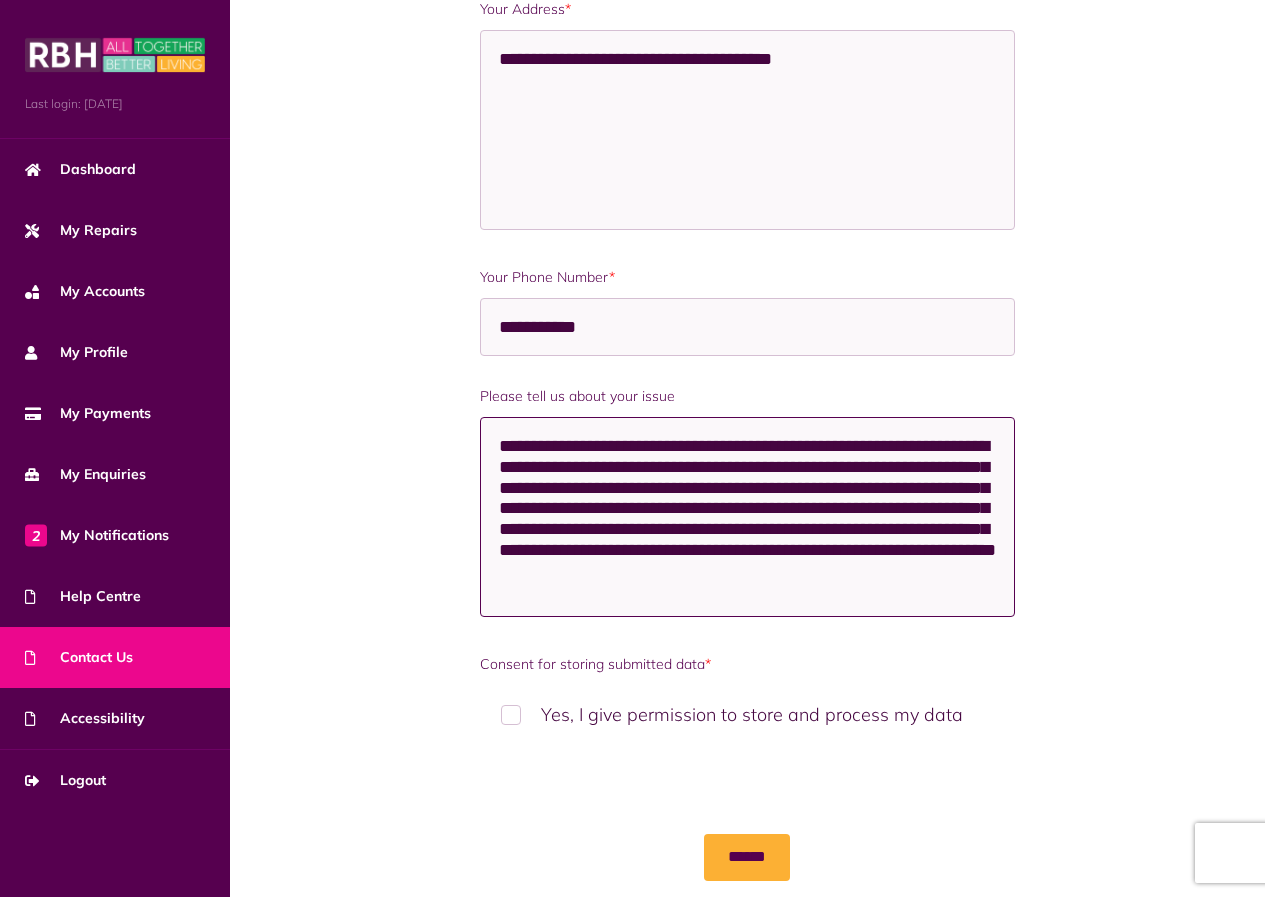 scroll, scrollTop: 1300, scrollLeft: 0, axis: vertical 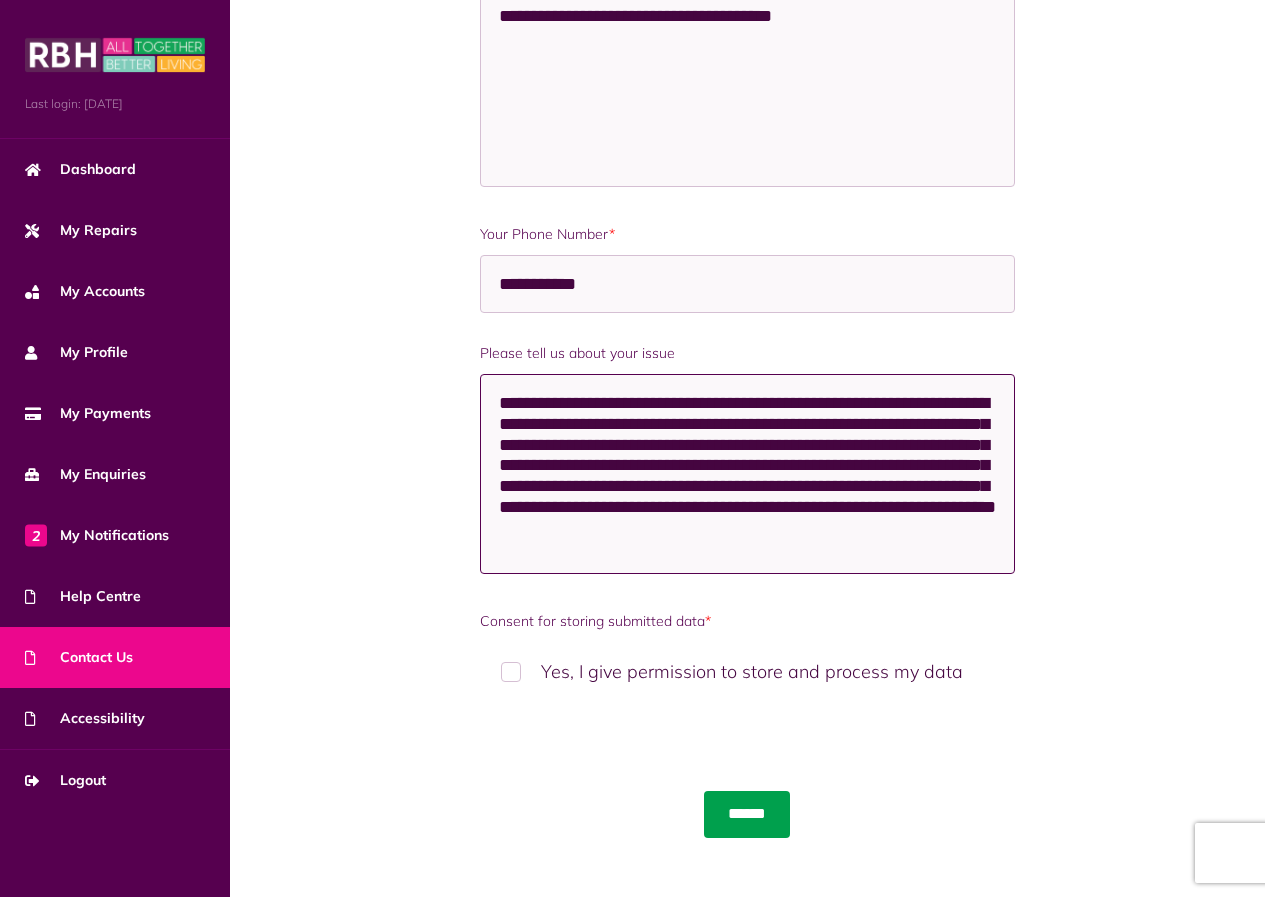 type on "**********" 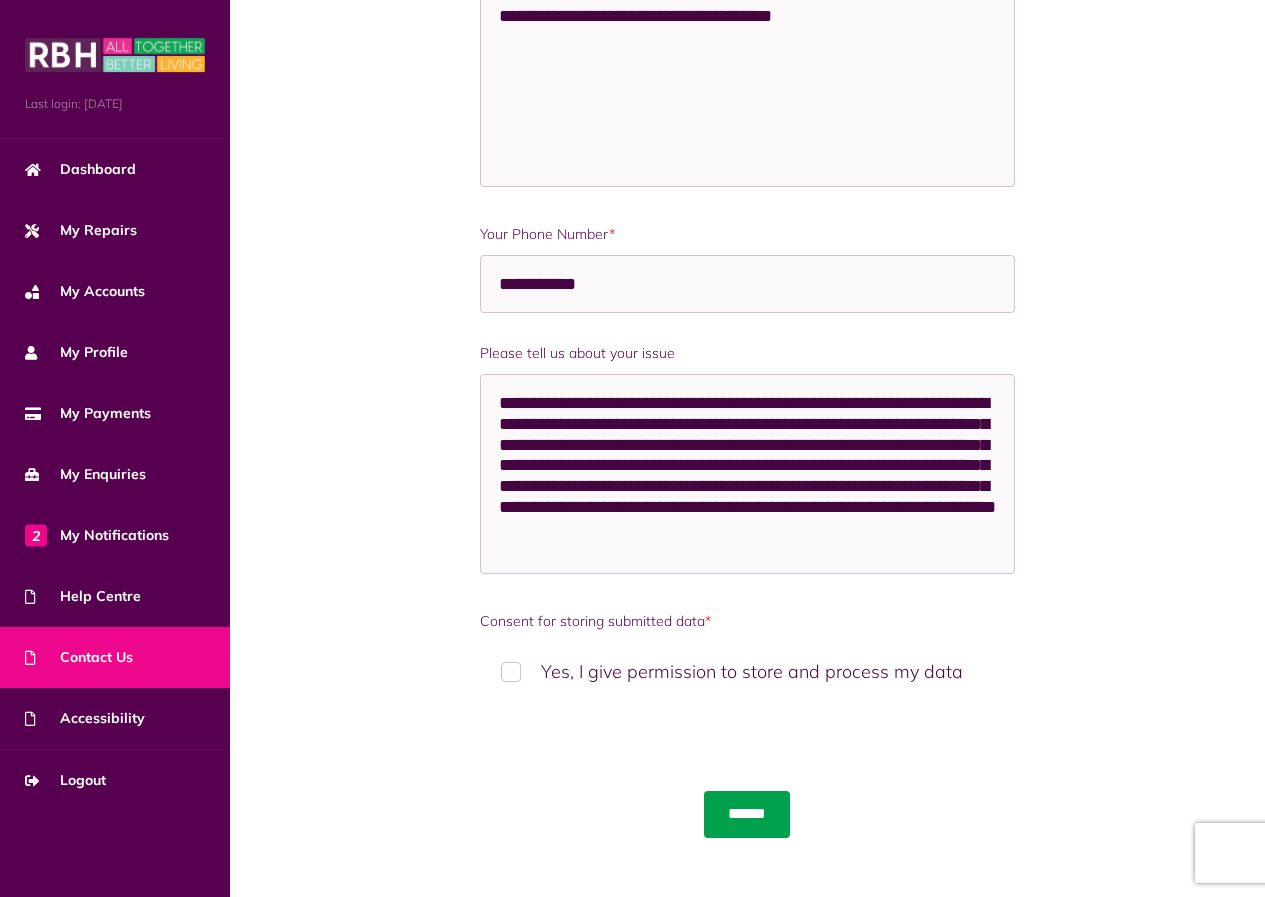 click on "******" at bounding box center (747, 814) 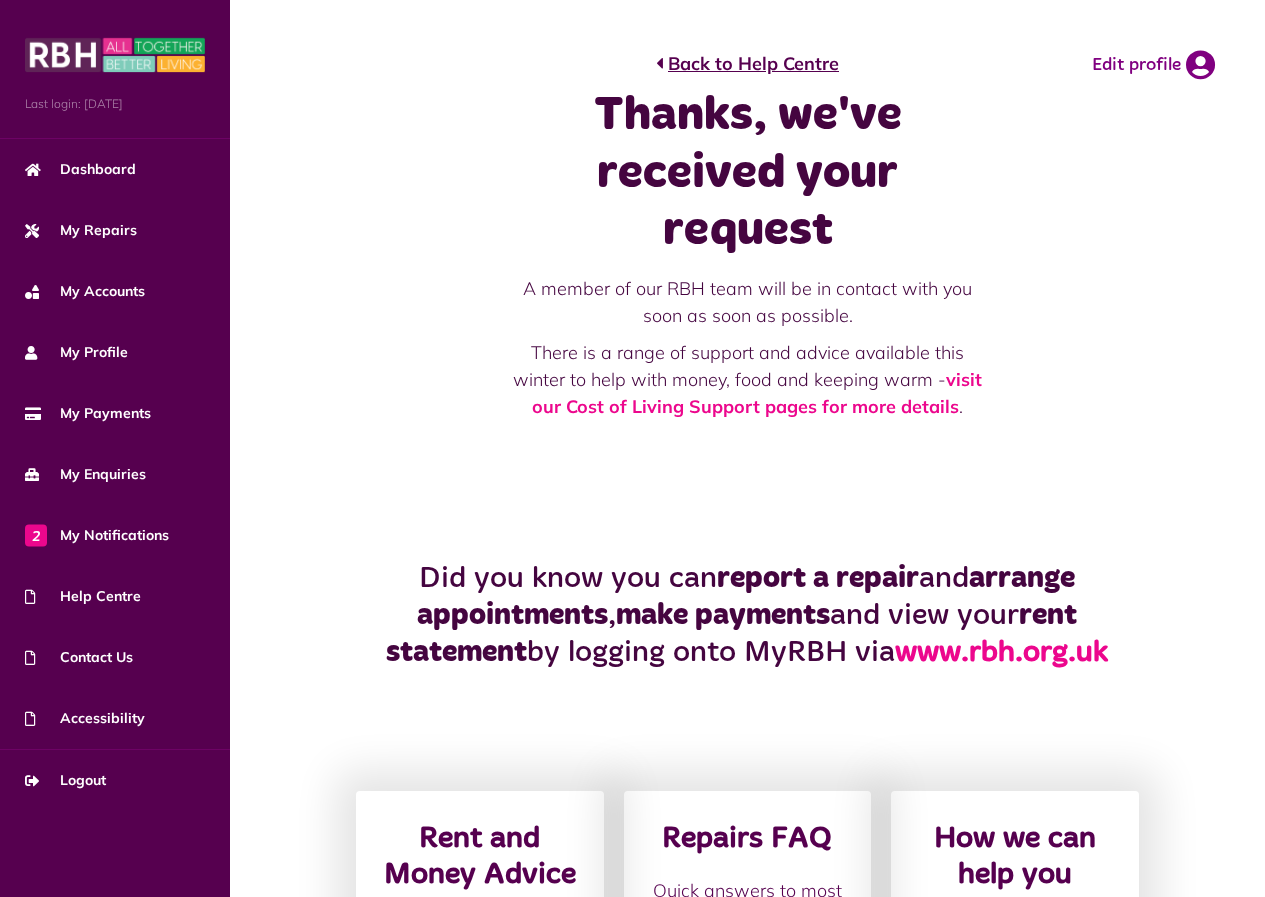 scroll, scrollTop: 0, scrollLeft: 0, axis: both 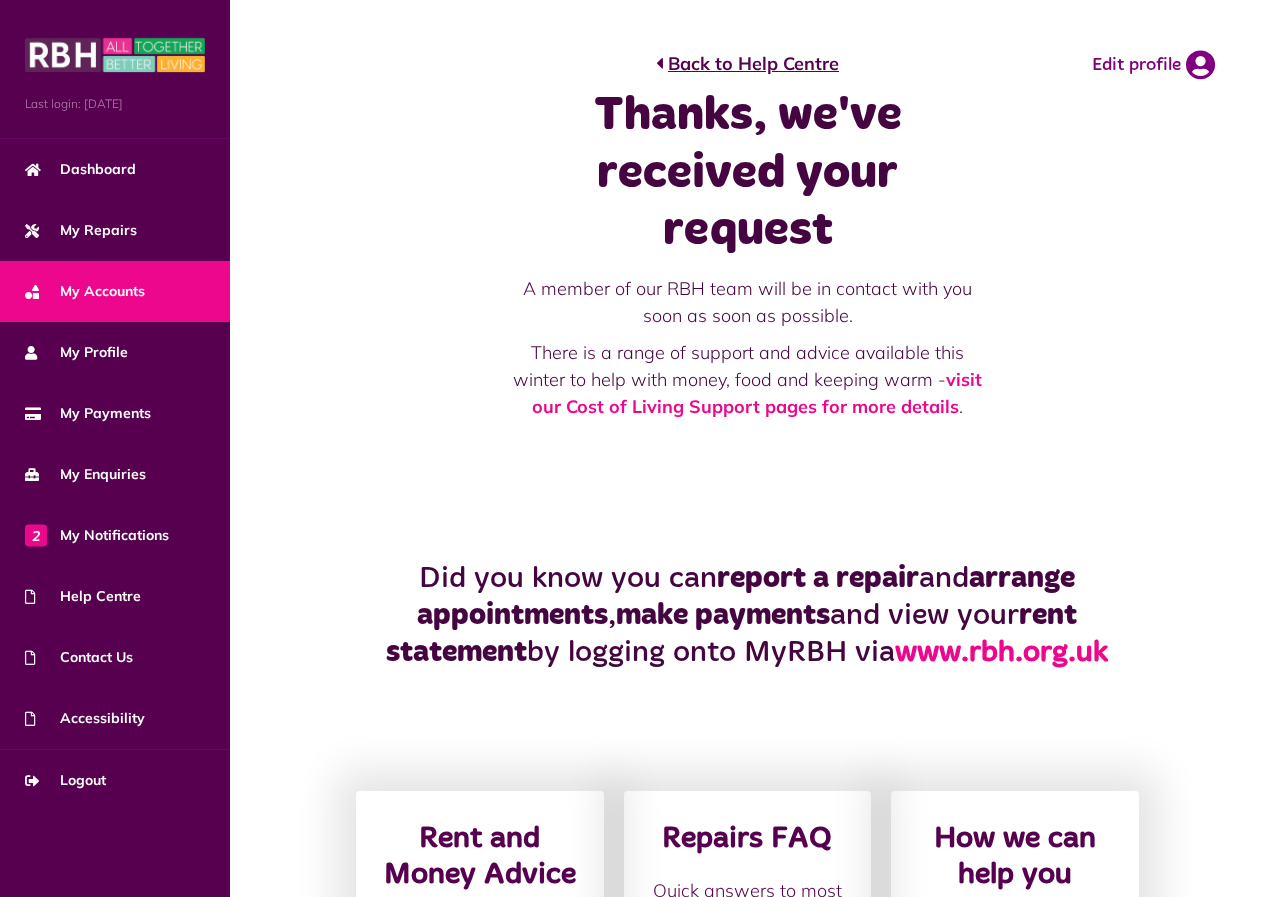 click on "My Accounts" at bounding box center [85, 291] 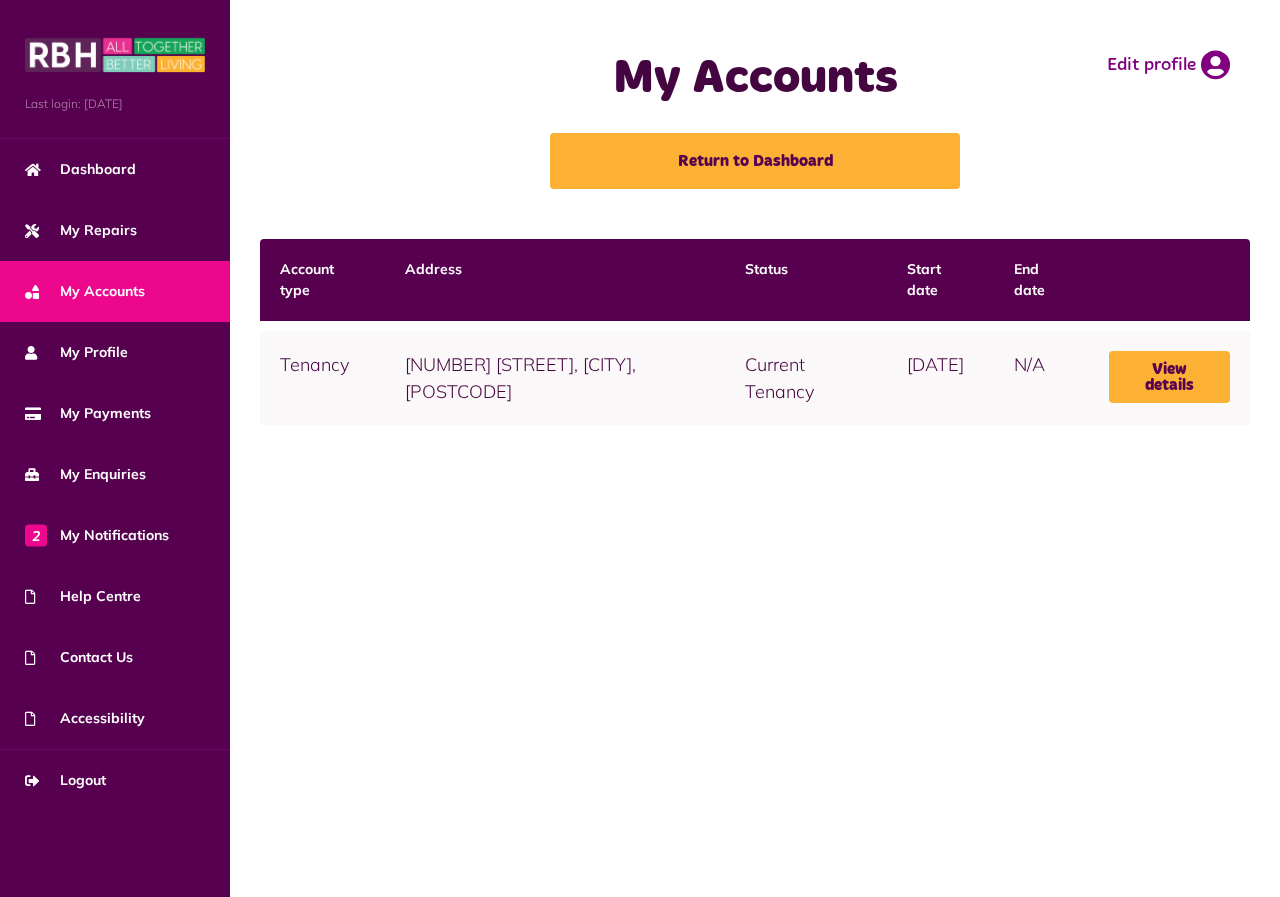 scroll, scrollTop: 0, scrollLeft: 0, axis: both 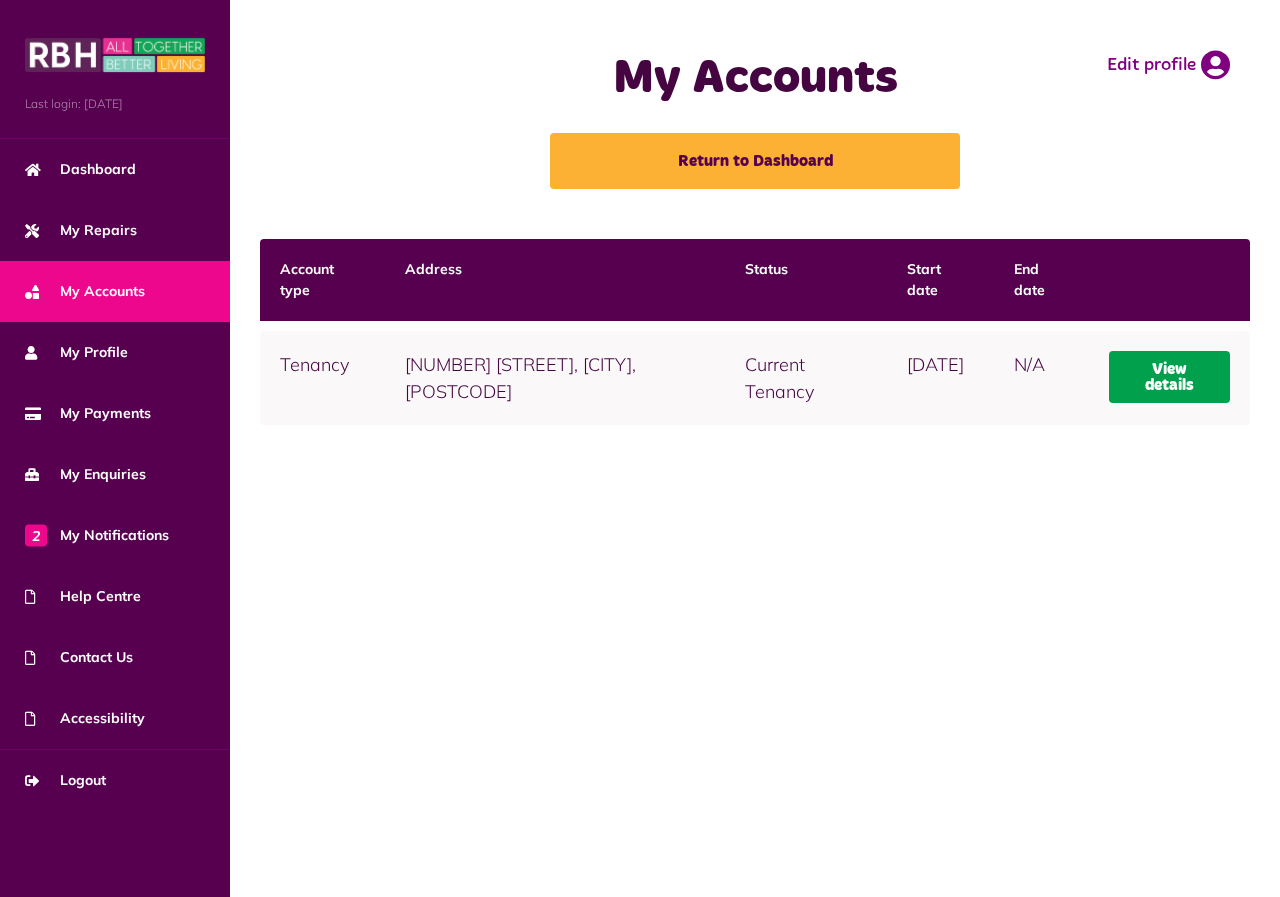 click on "View details" at bounding box center (1169, 377) 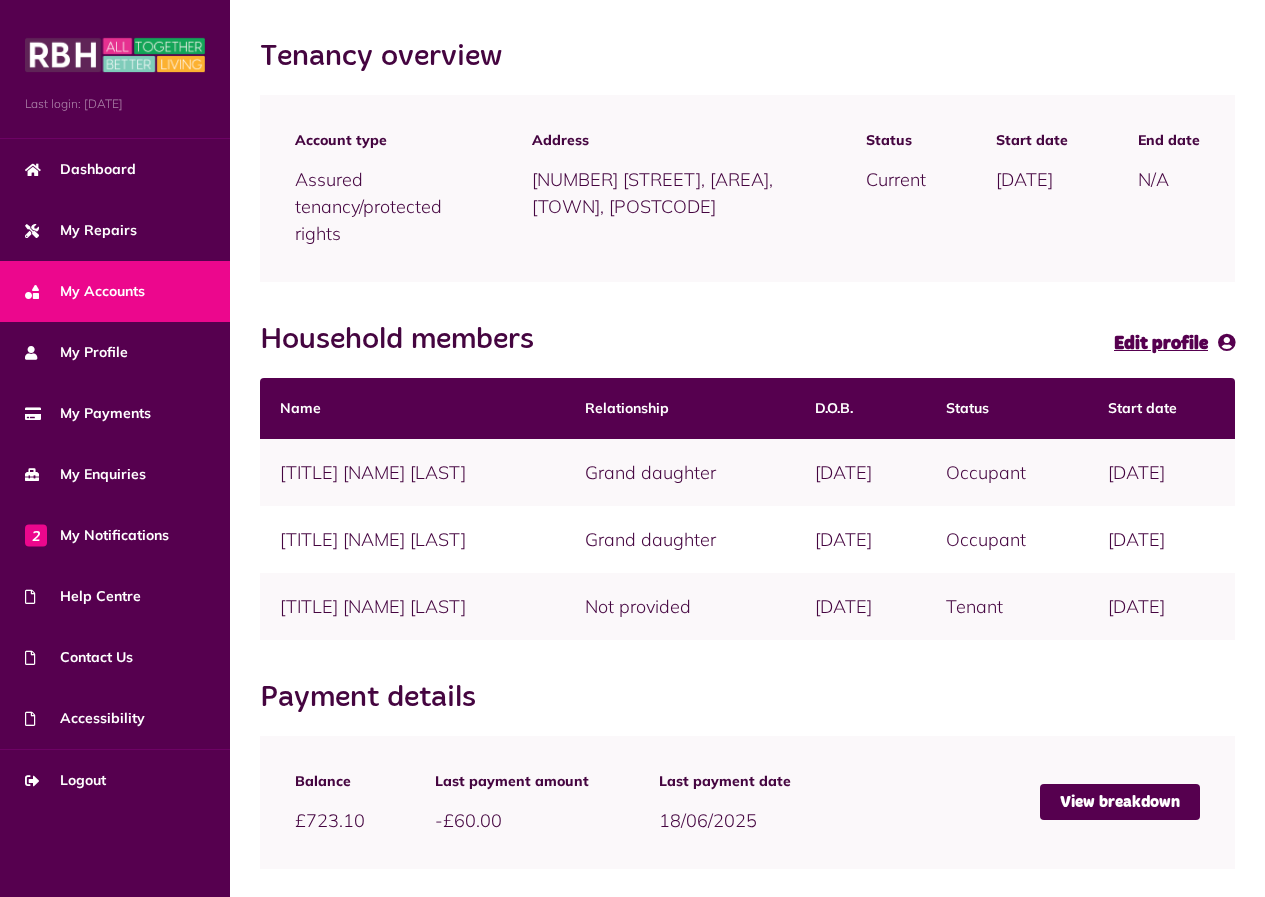 scroll, scrollTop: 298, scrollLeft: 0, axis: vertical 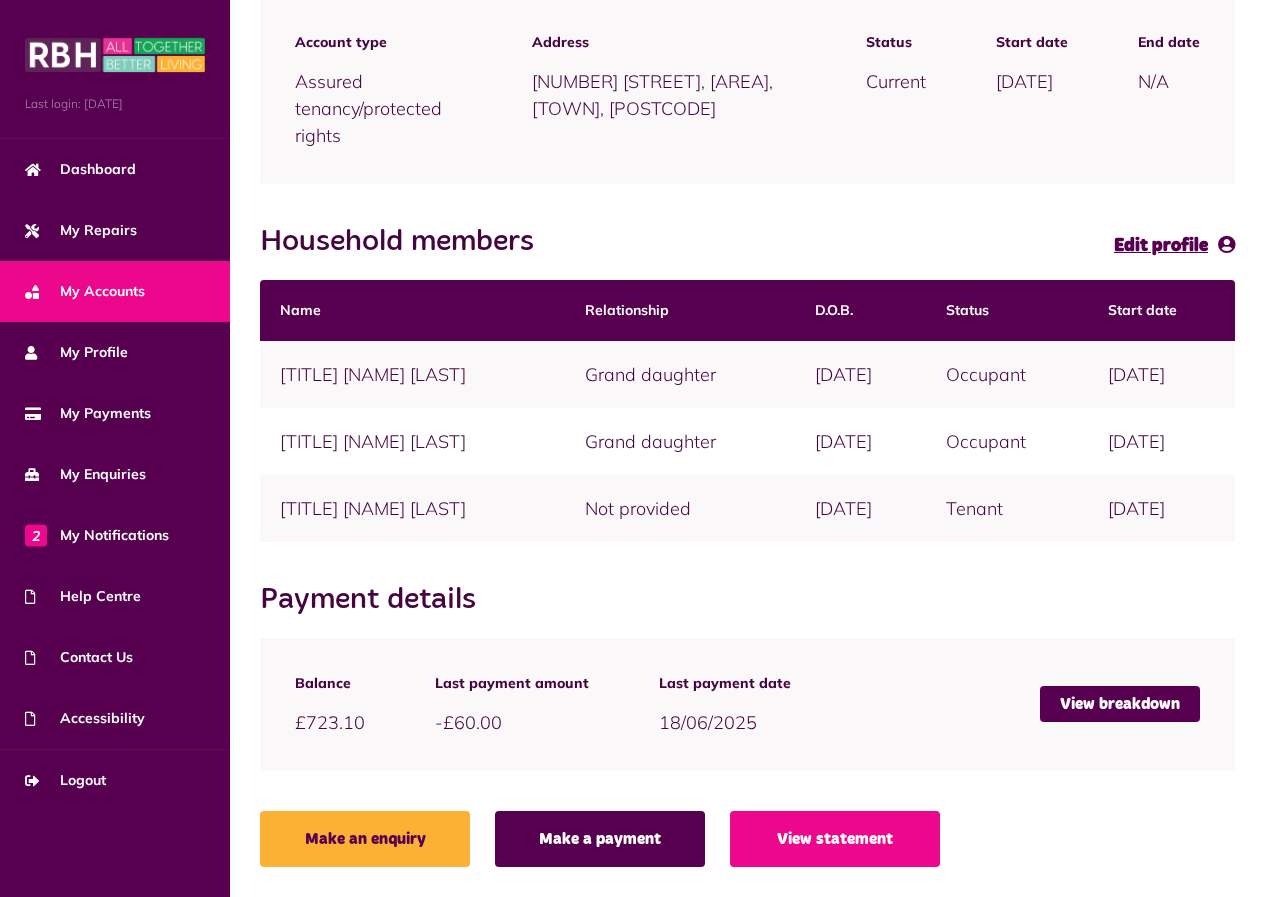 click on "Miss Aliza James-Hall" at bounding box center [412, 374] 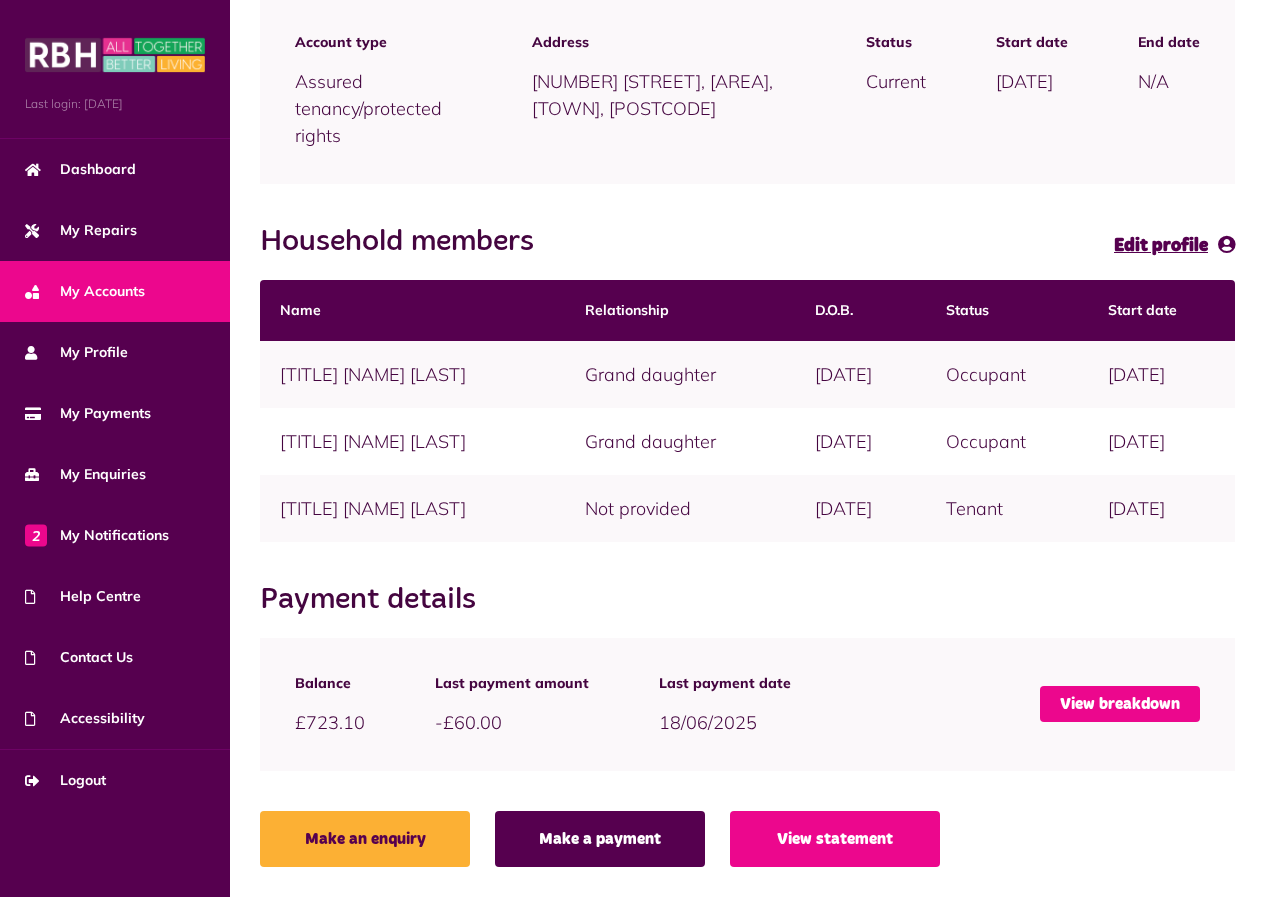 click on "View breakdown" at bounding box center [1120, 704] 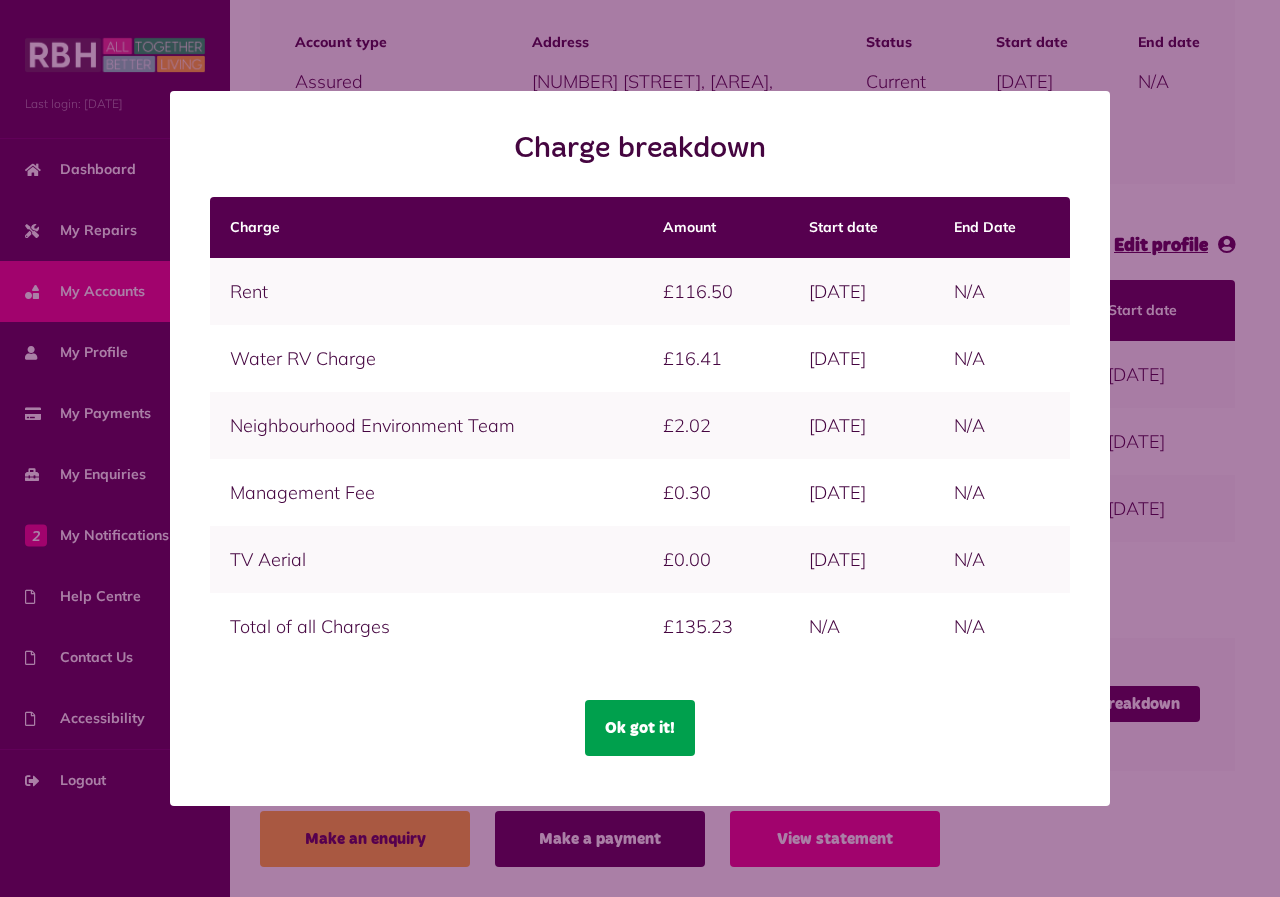 click on "Ok got it!" at bounding box center (640, 728) 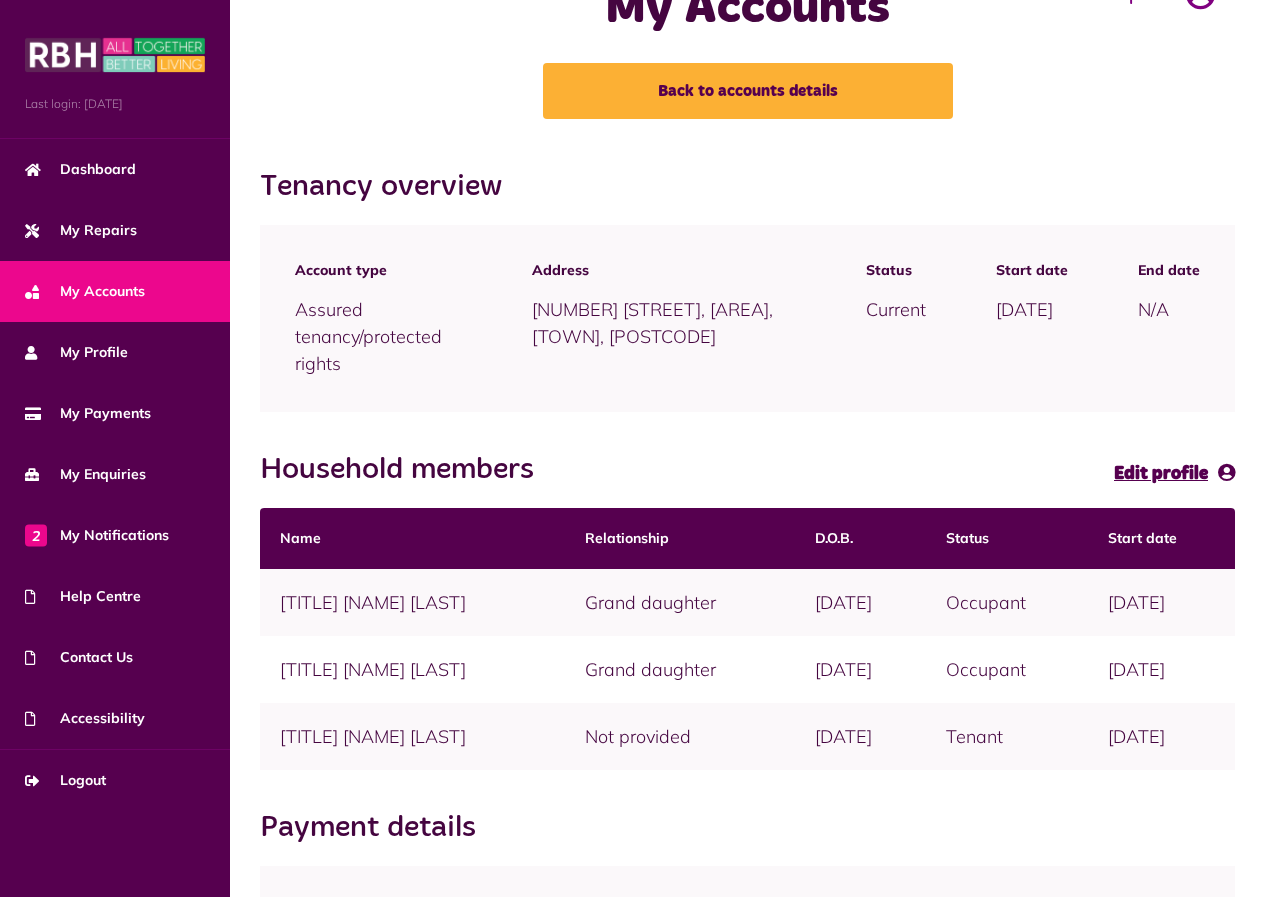 scroll, scrollTop: 0, scrollLeft: 0, axis: both 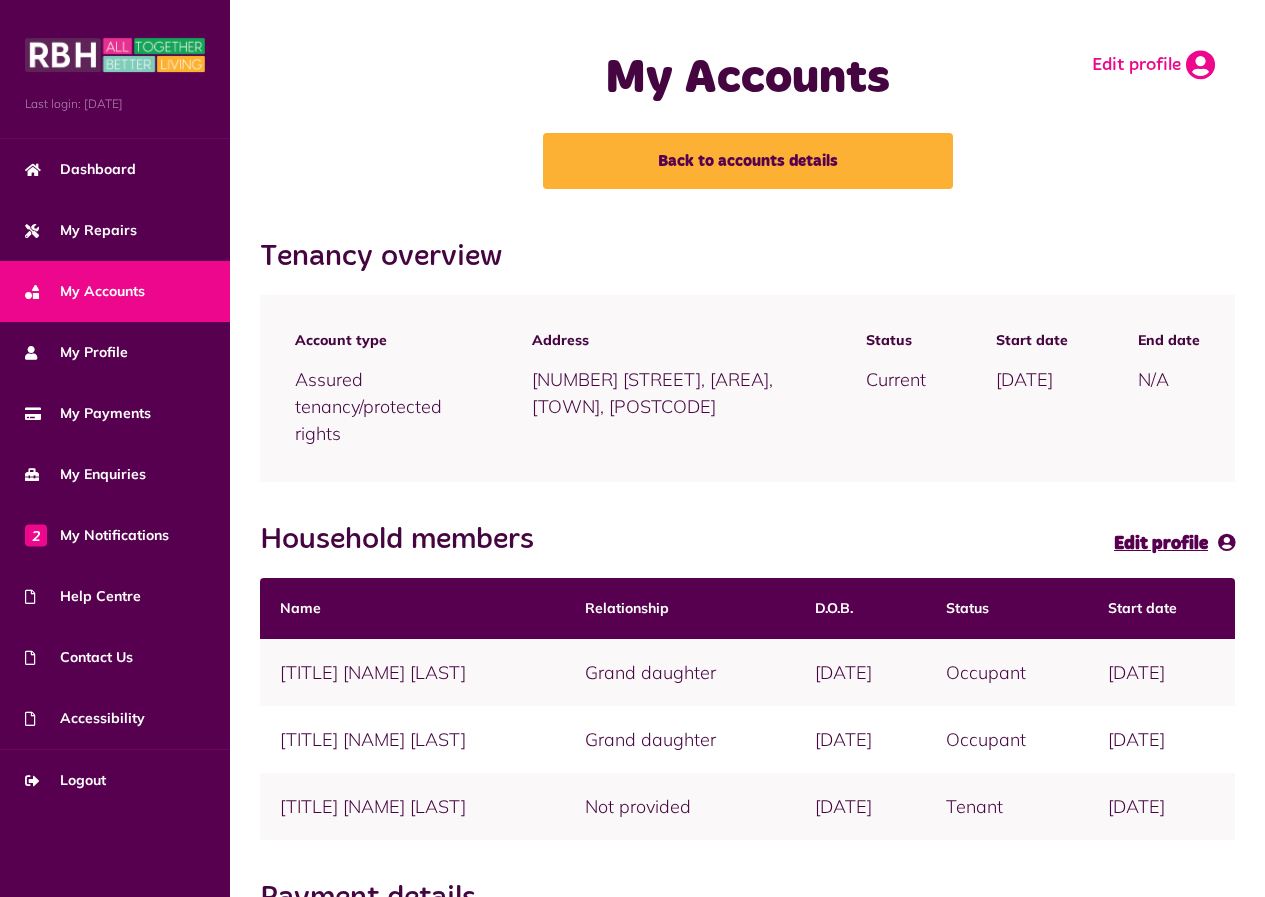 click at bounding box center [1200, 65] 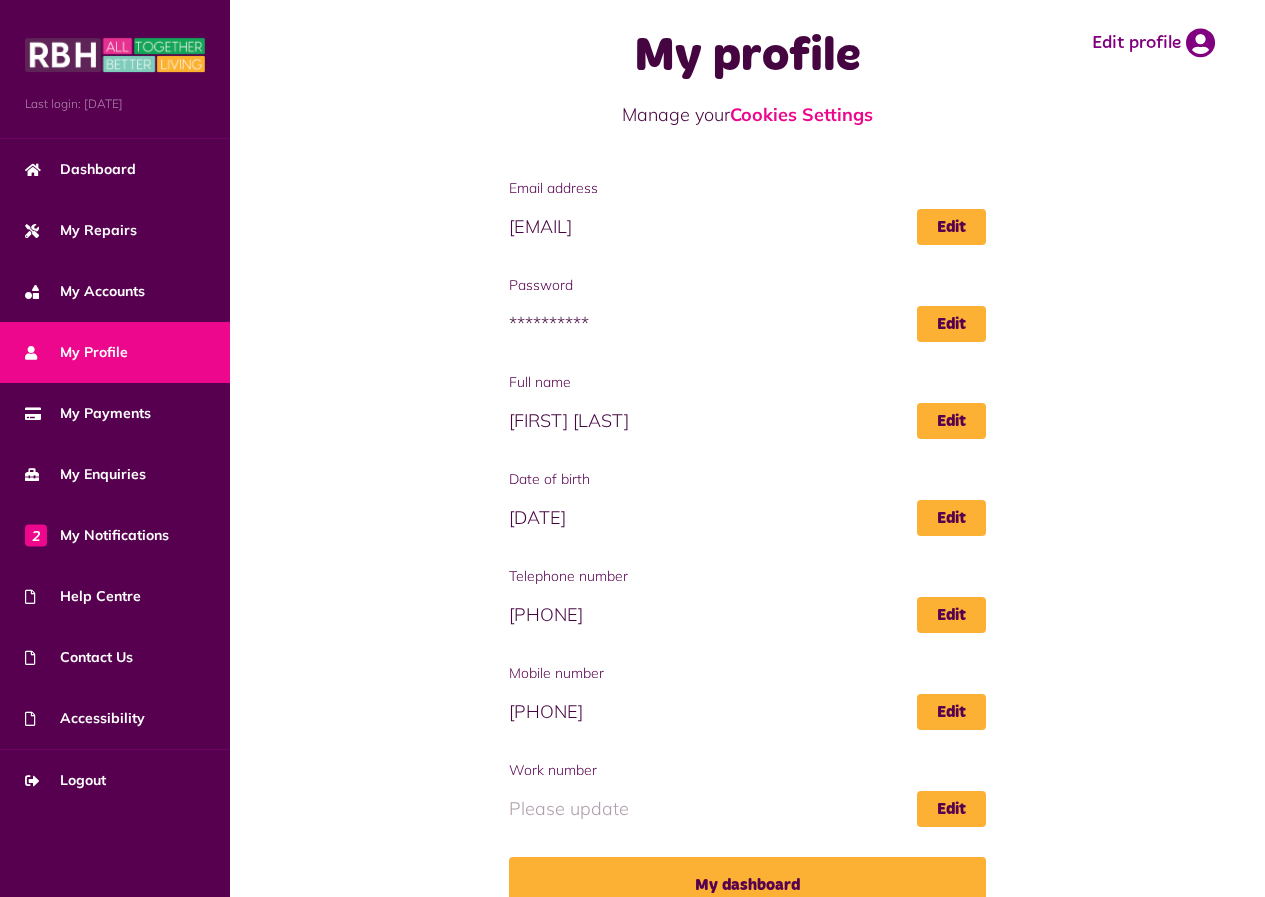 scroll, scrollTop: 58, scrollLeft: 0, axis: vertical 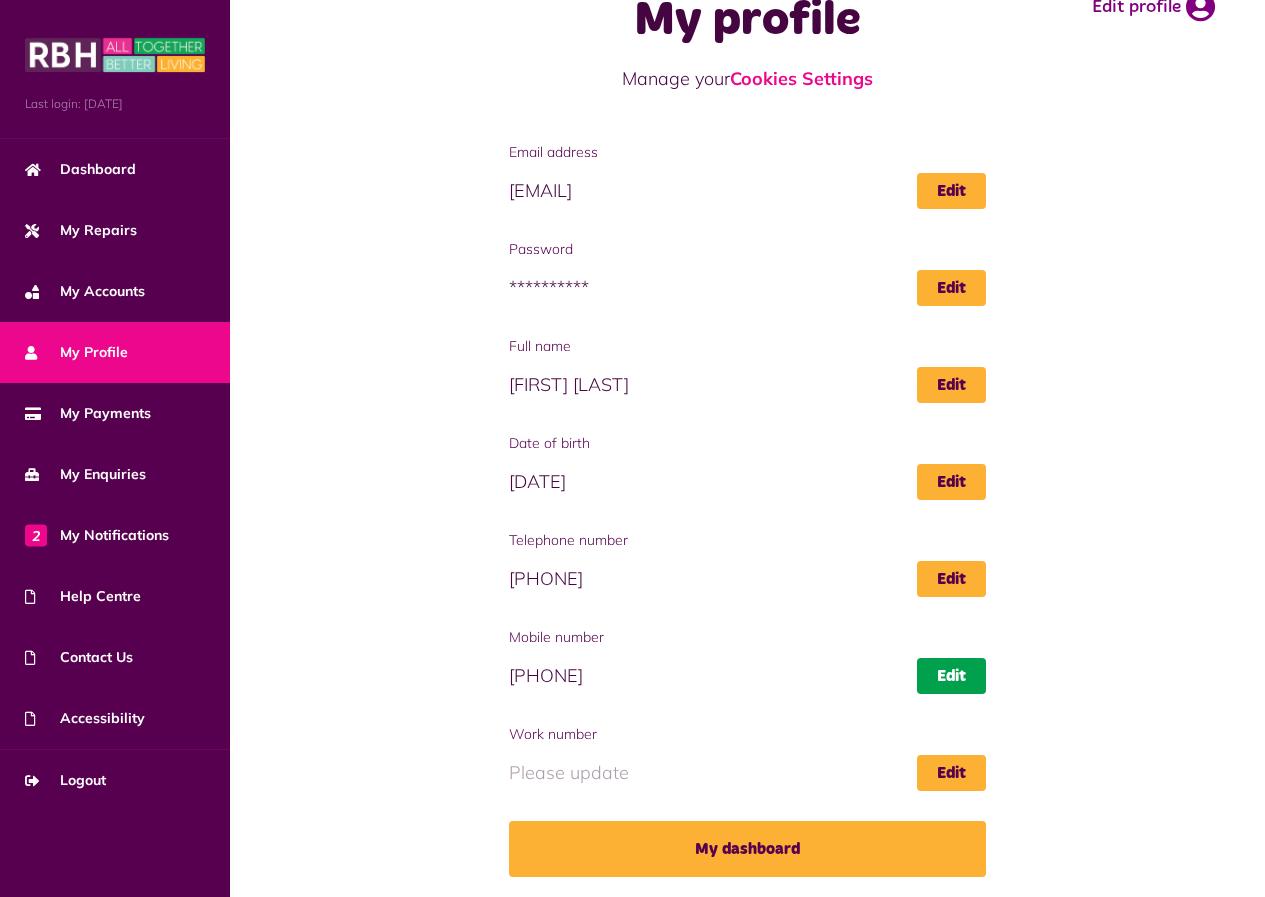 click on "Edit" at bounding box center (951, 676) 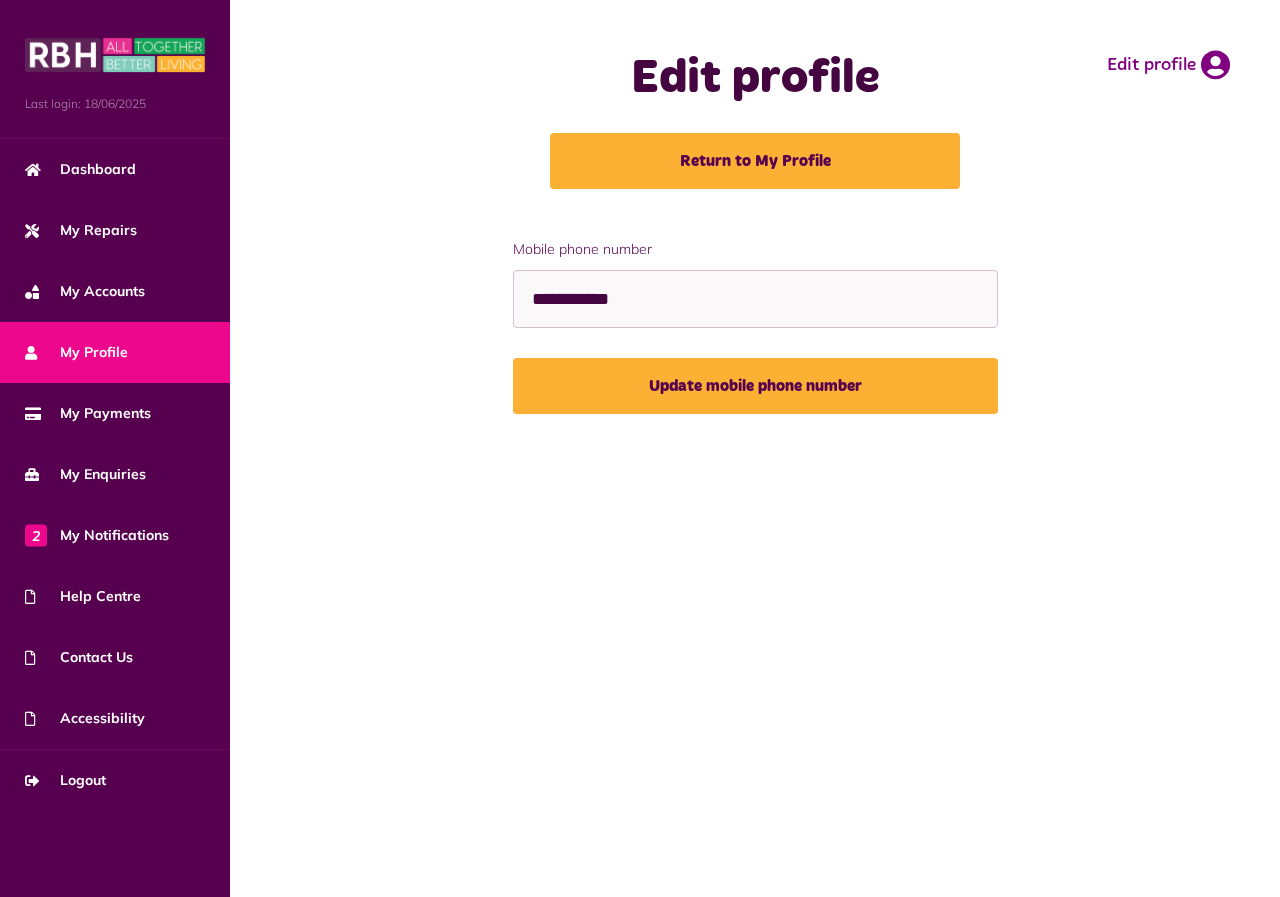 scroll, scrollTop: 0, scrollLeft: 0, axis: both 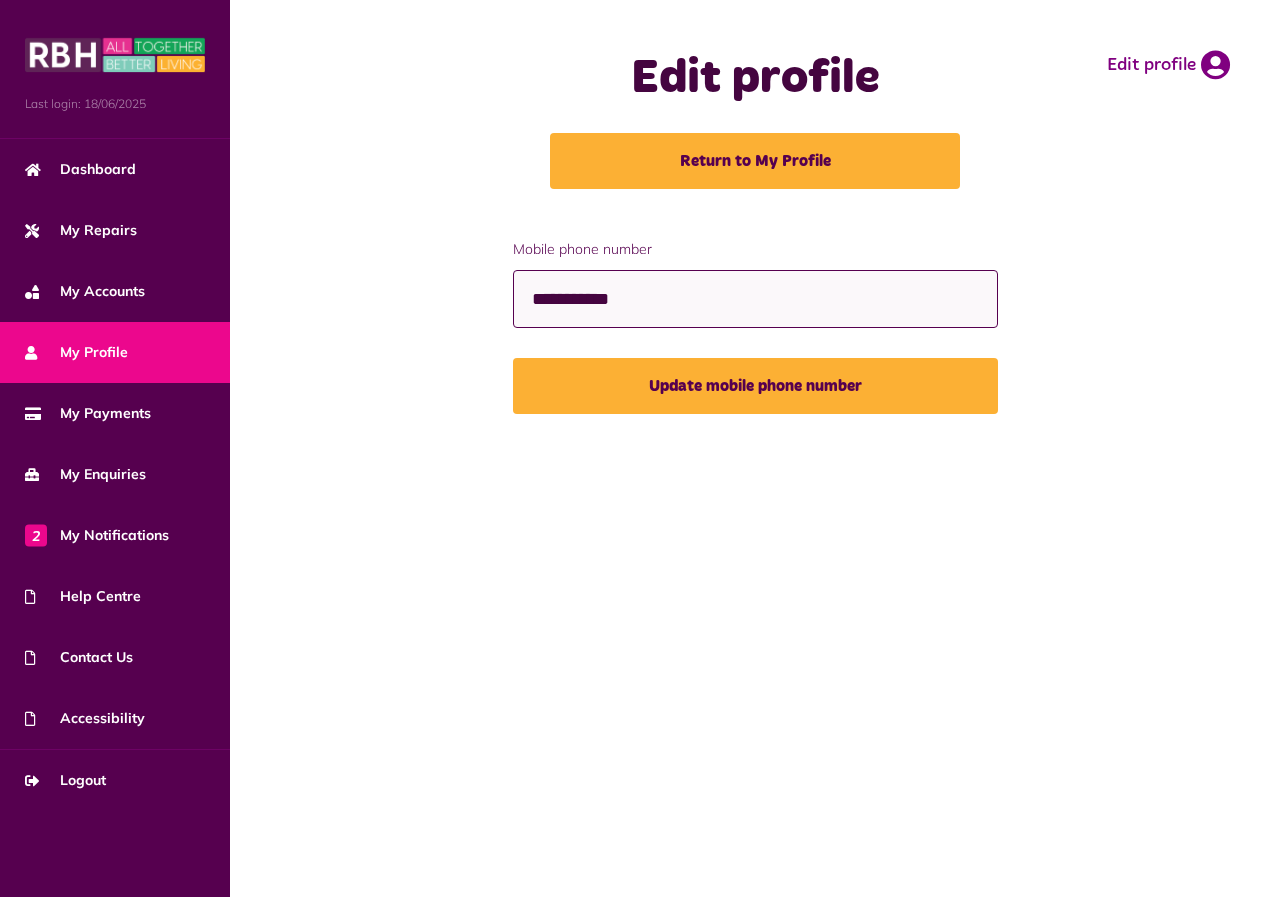 click on "**********" at bounding box center (755, 299) 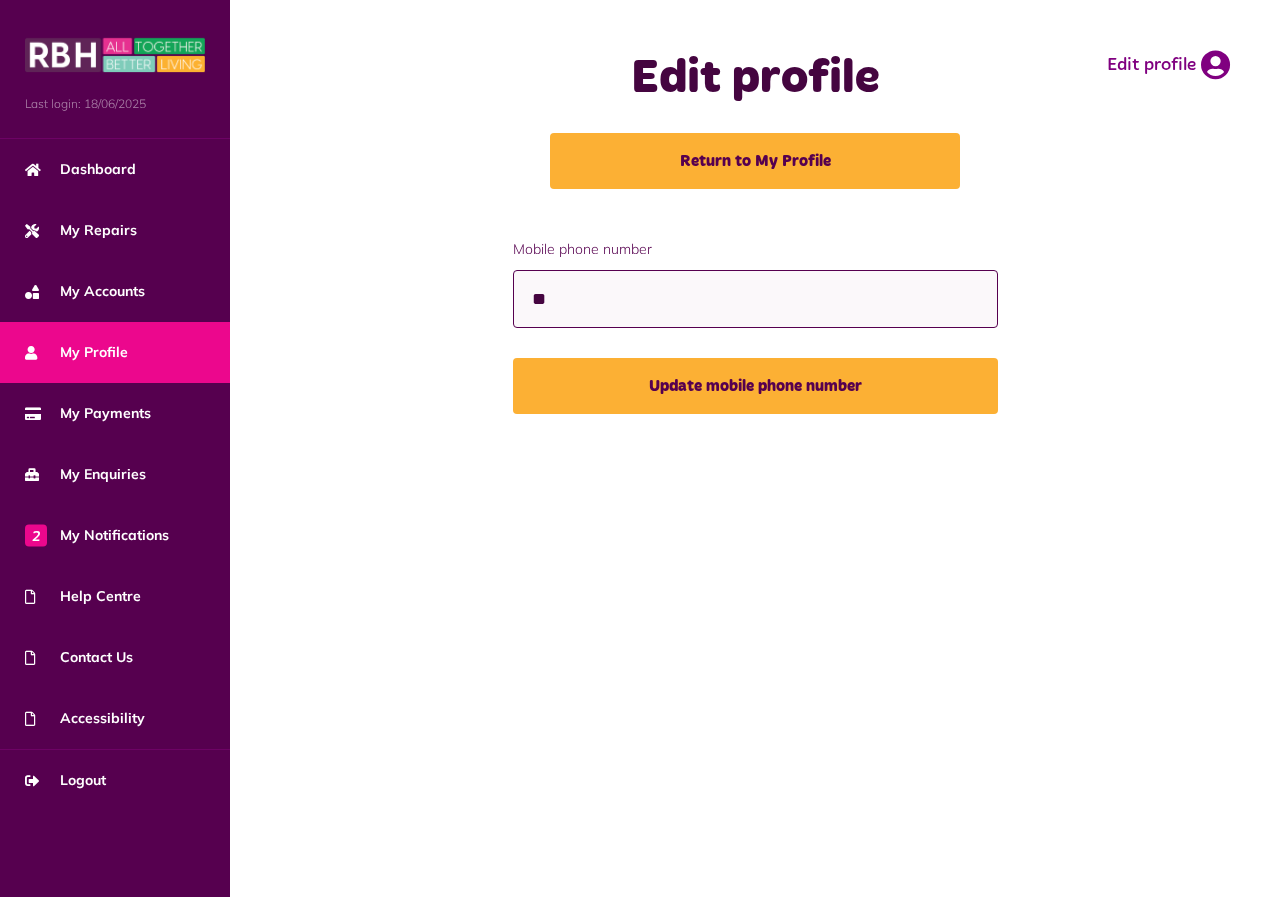 type on "*" 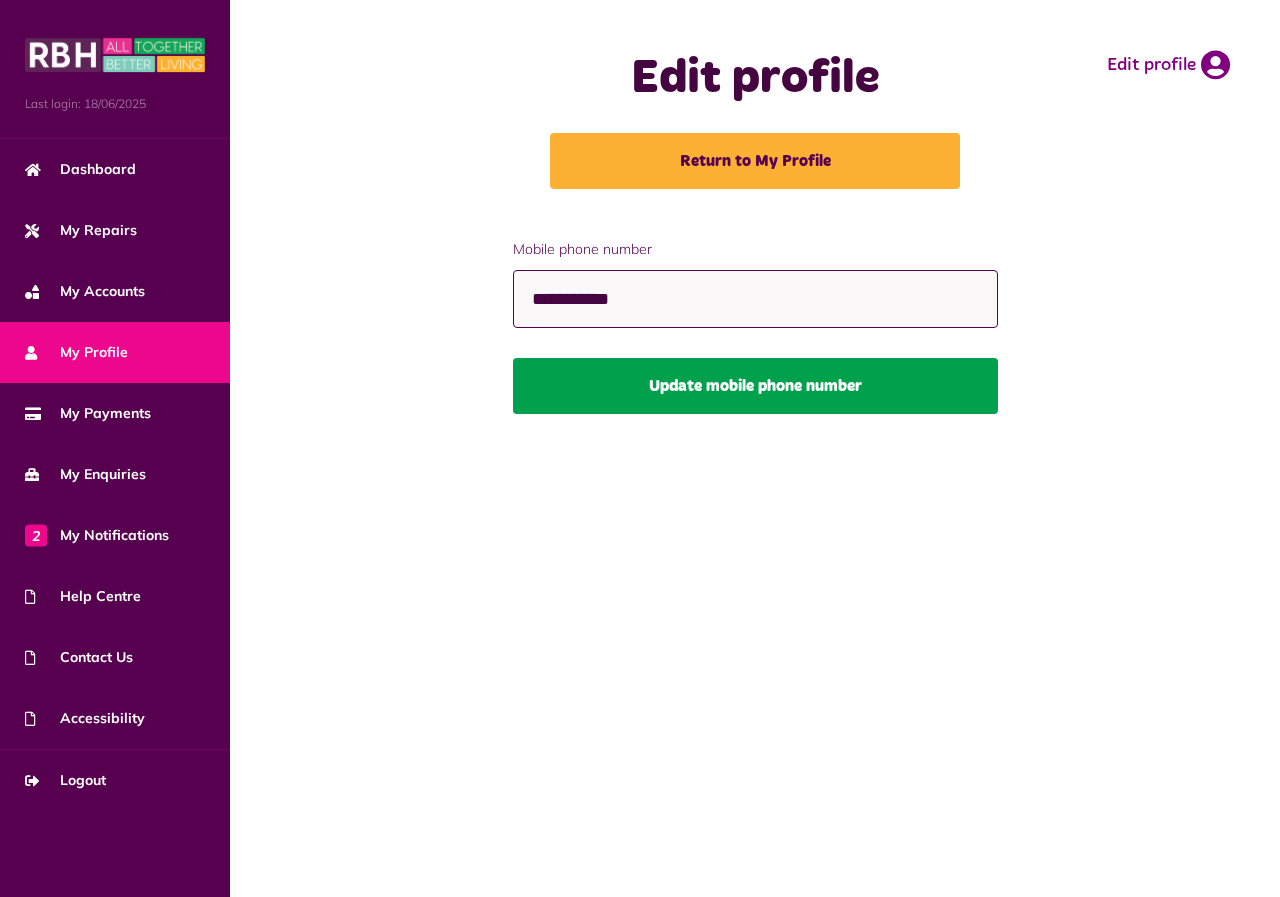 type on "**********" 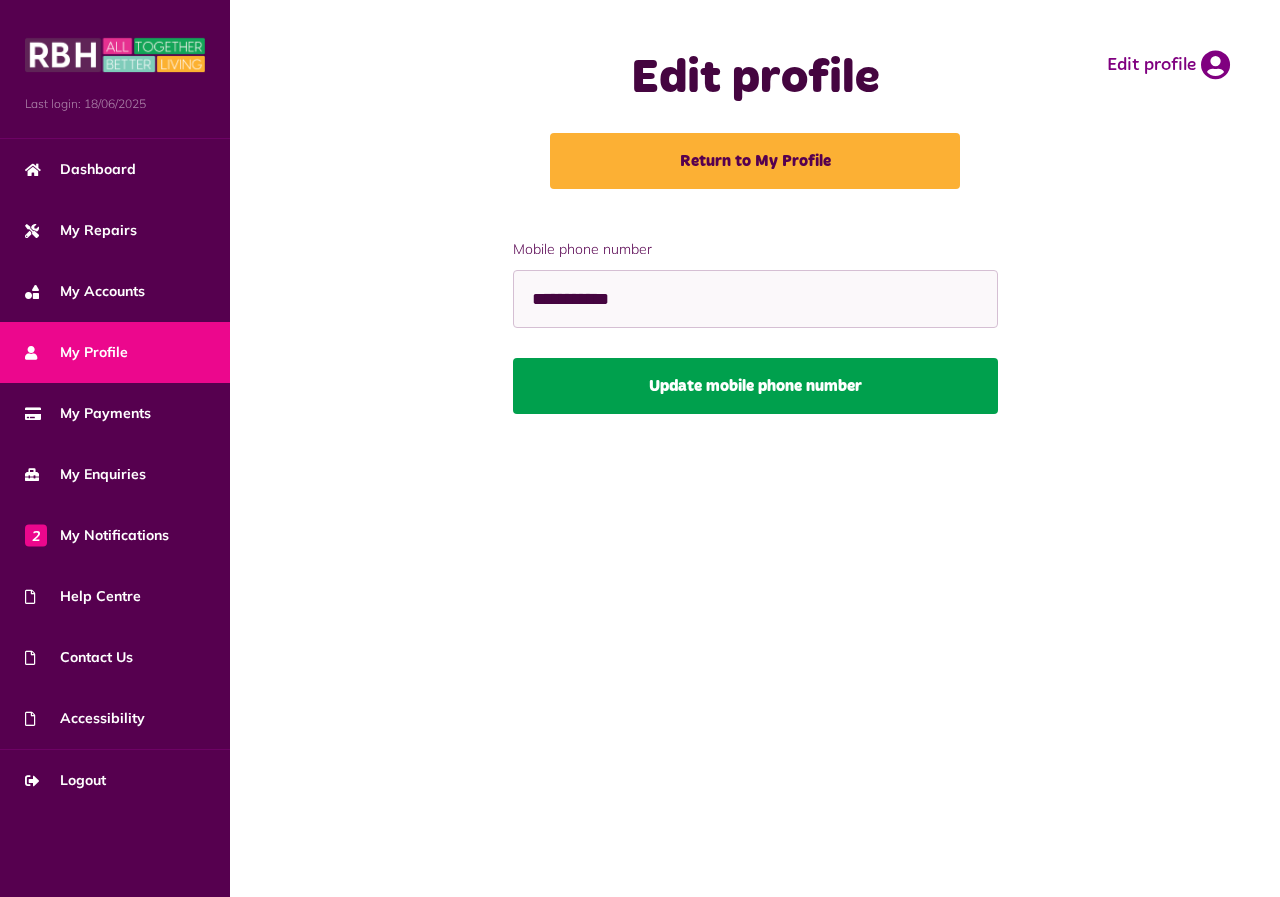 click on "Update mobile phone number" at bounding box center (755, 386) 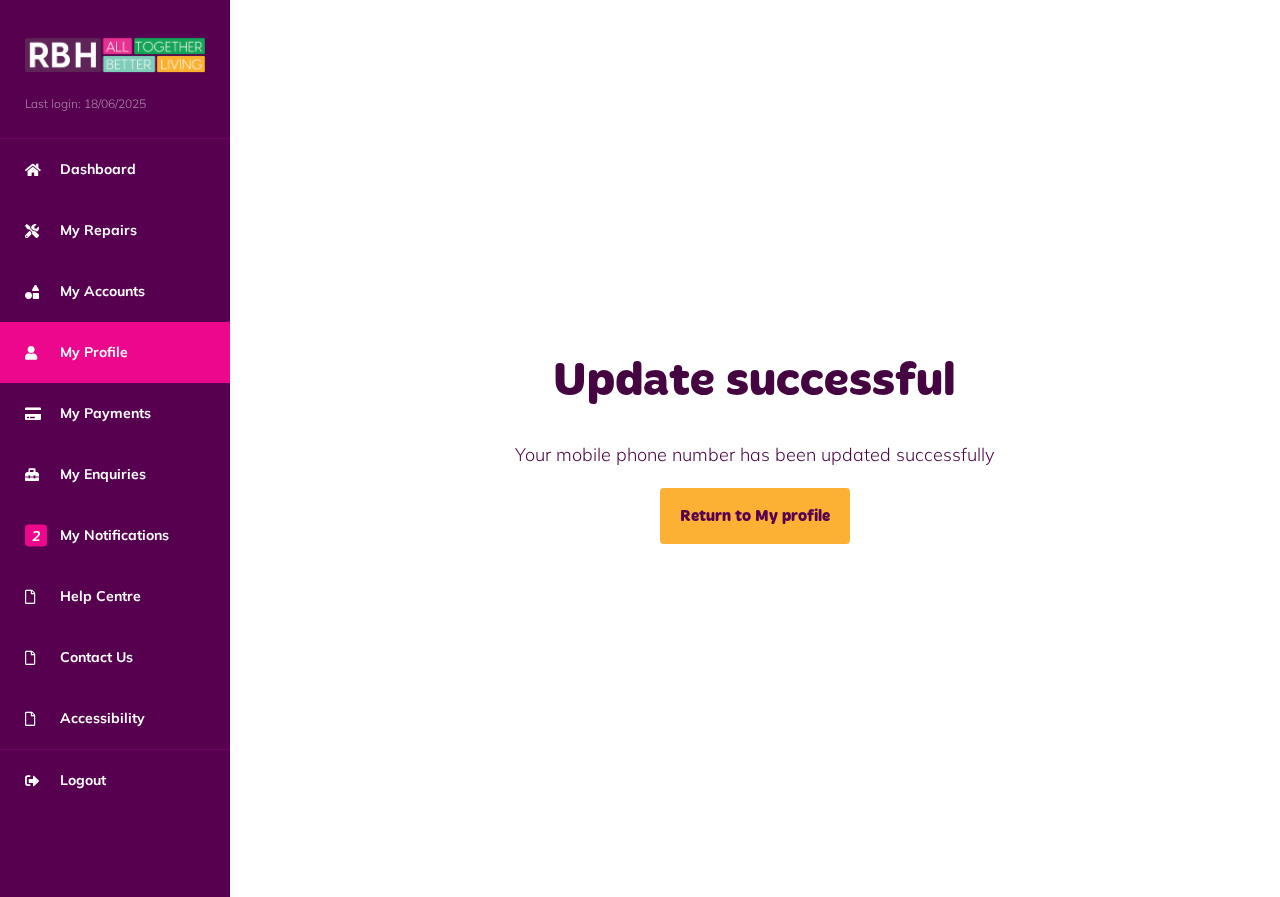 scroll, scrollTop: 0, scrollLeft: 0, axis: both 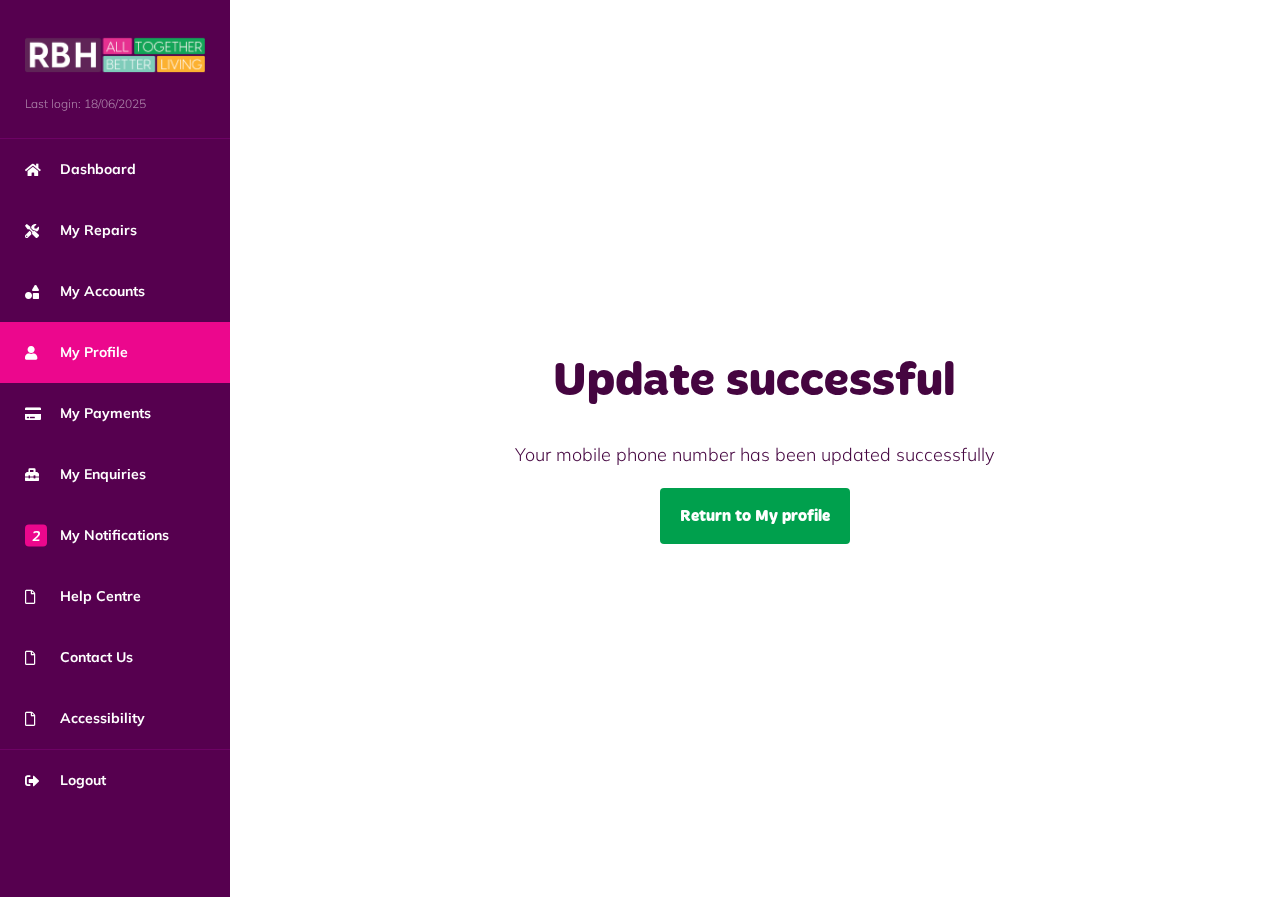click on "Return to My profile" at bounding box center (755, 516) 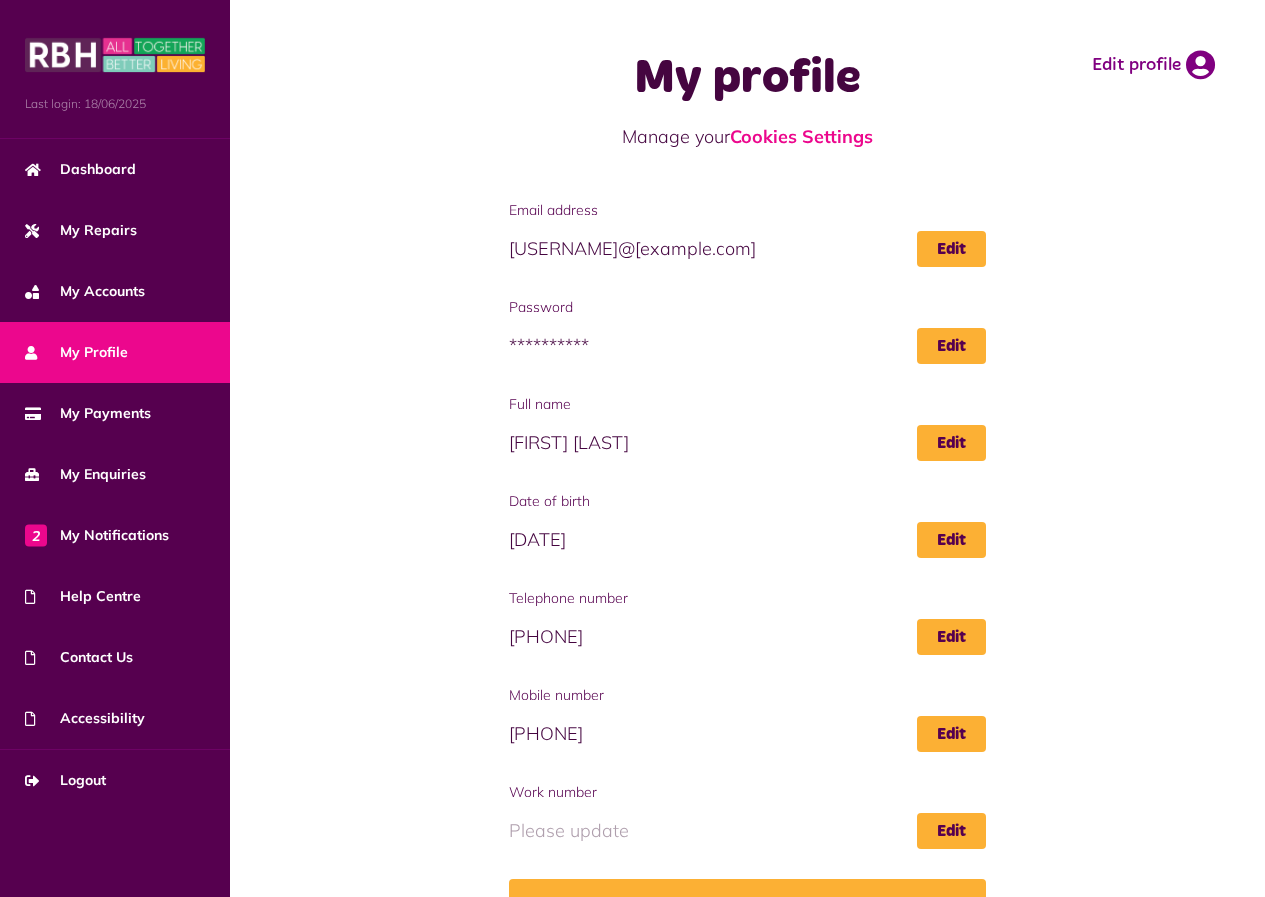 scroll, scrollTop: 0, scrollLeft: 0, axis: both 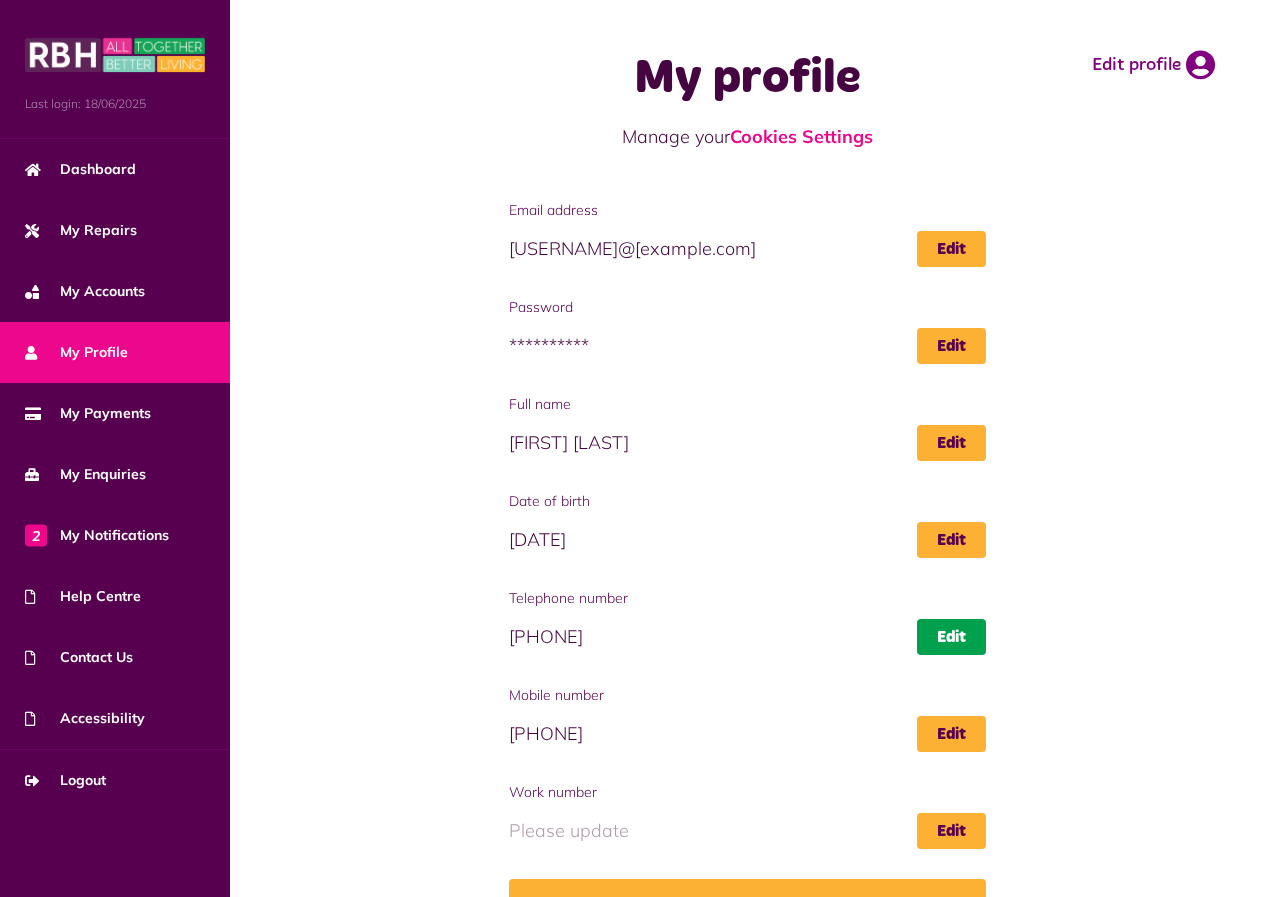 click on "Edit" at bounding box center [951, 637] 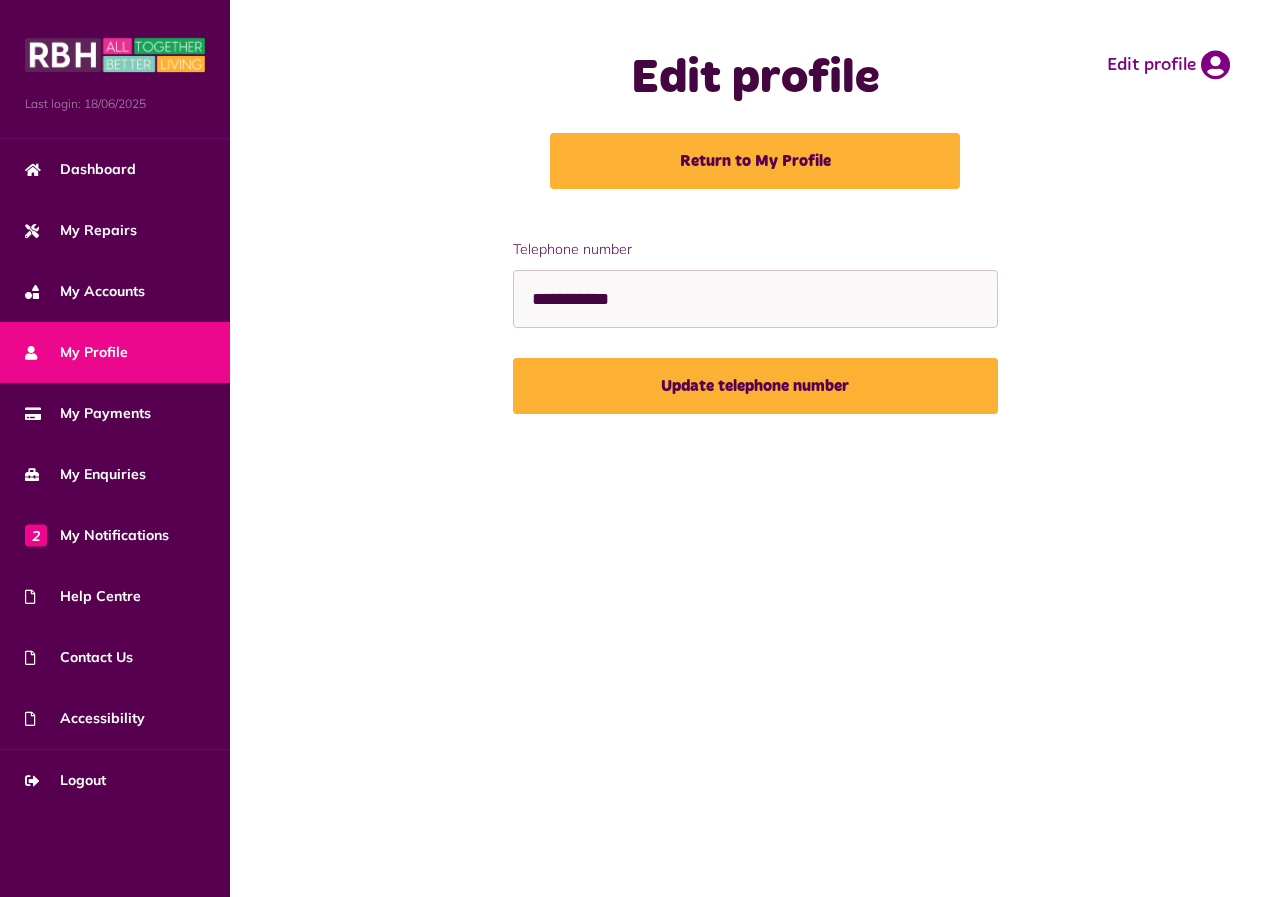 scroll, scrollTop: 0, scrollLeft: 0, axis: both 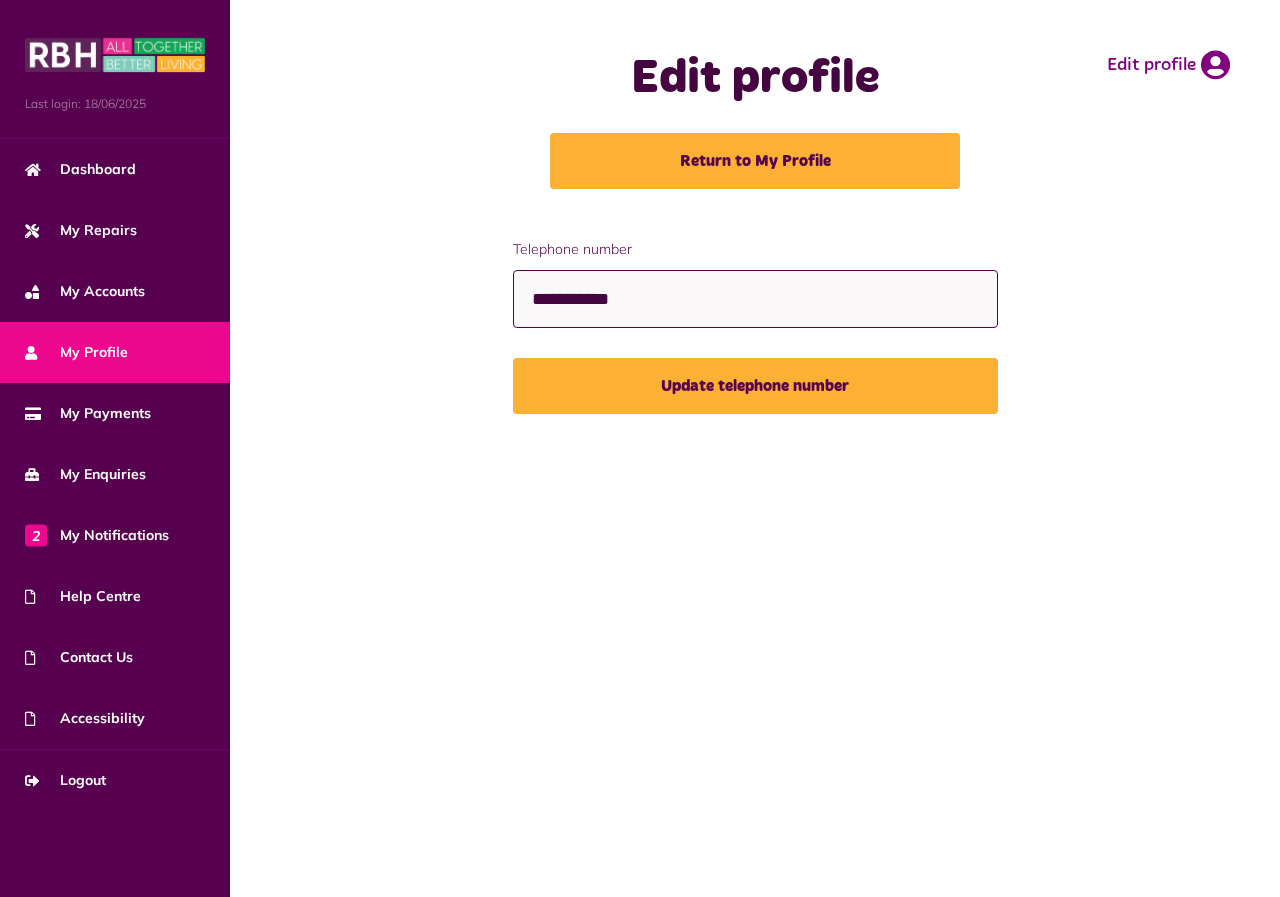 click on "**********" at bounding box center (755, 299) 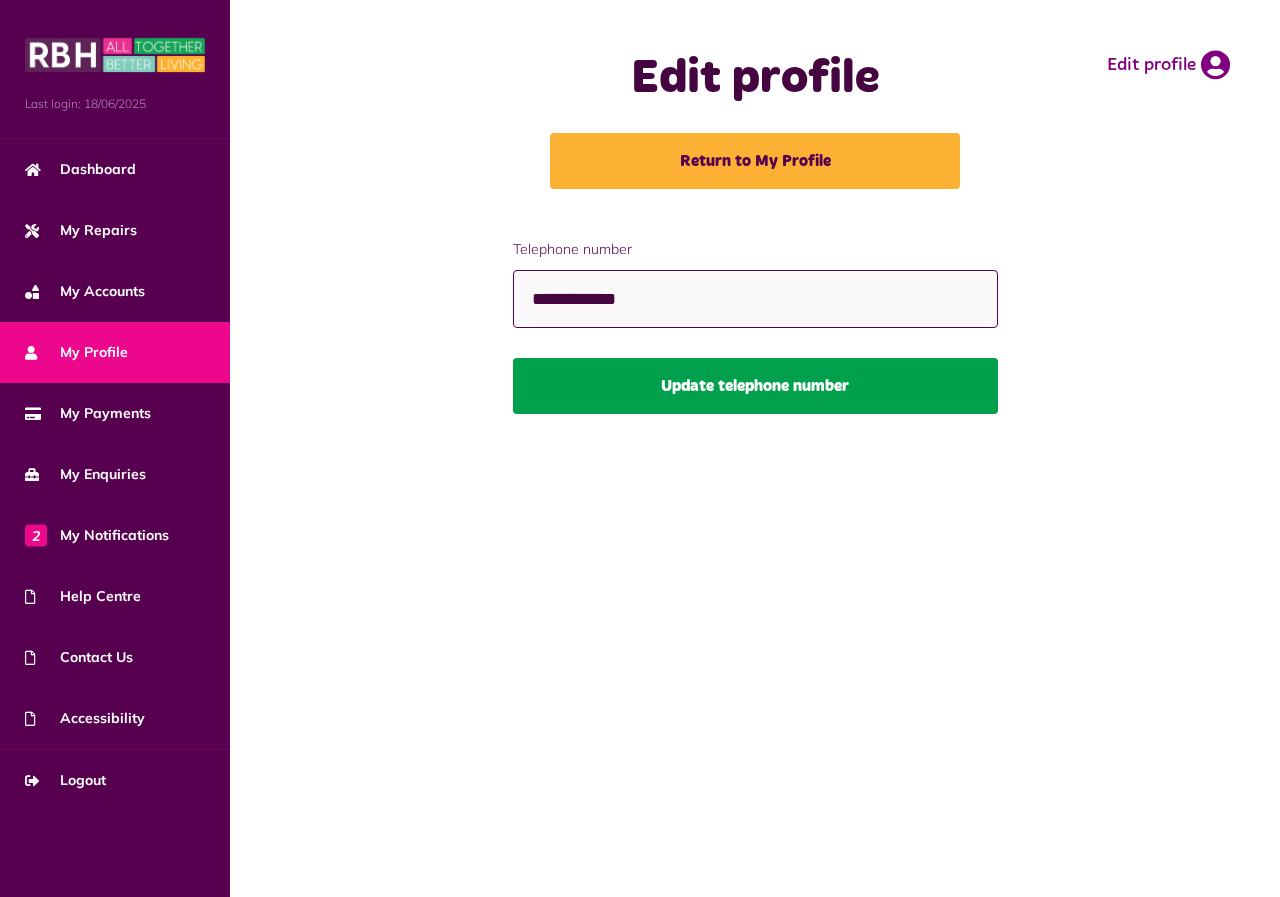 type on "**********" 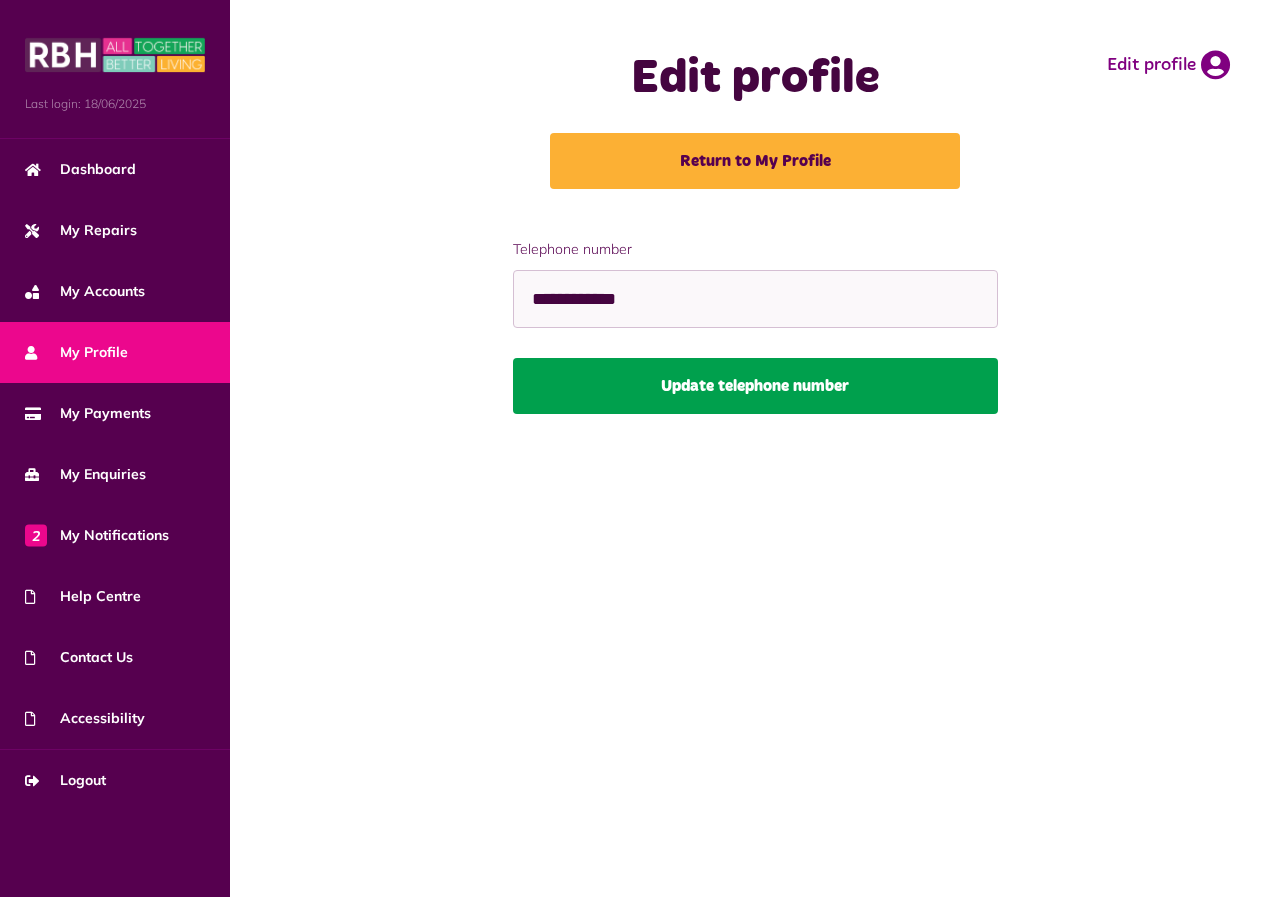 click on "Update telephone number" at bounding box center (755, 386) 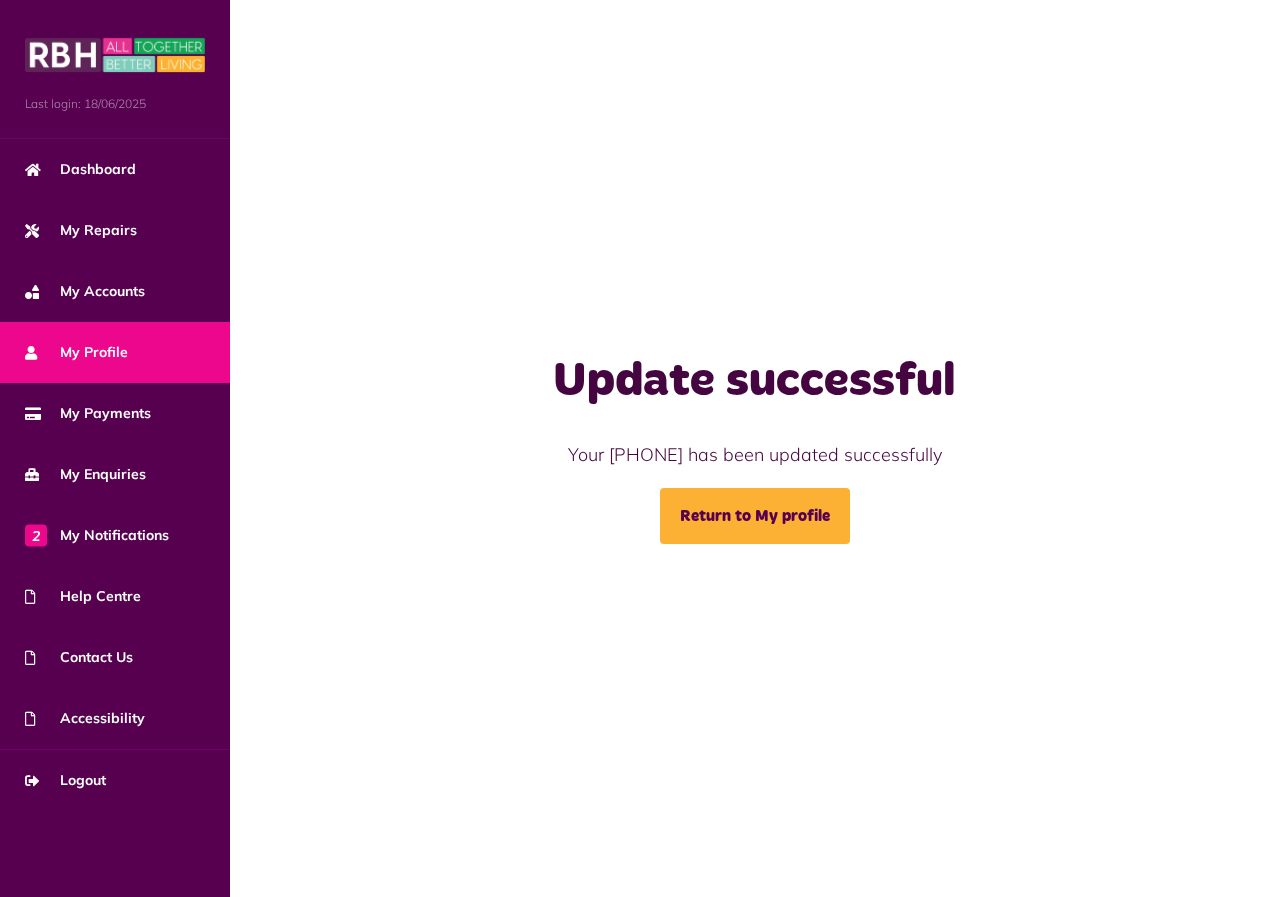 scroll, scrollTop: 0, scrollLeft: 0, axis: both 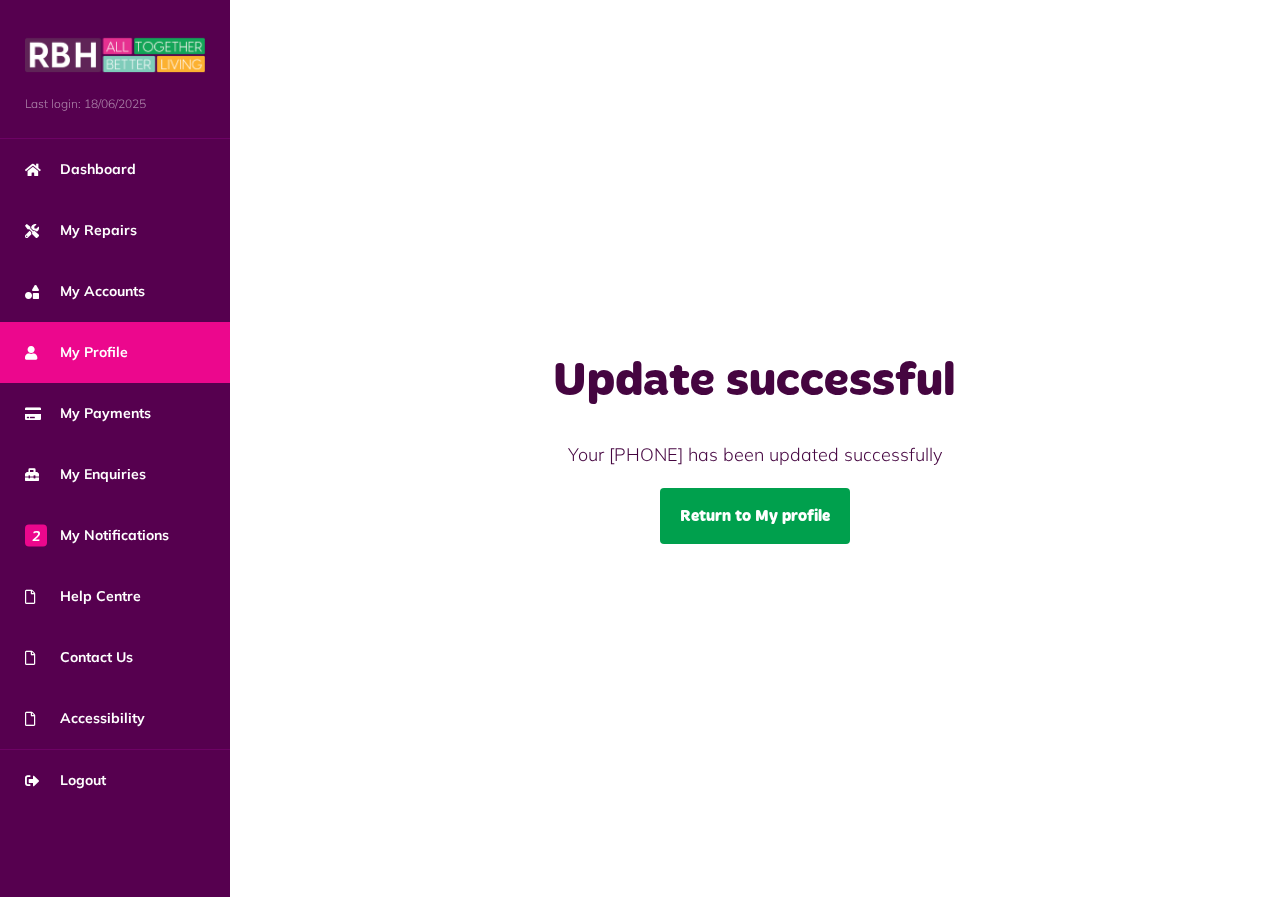 click on "Return to My profile" at bounding box center (755, 516) 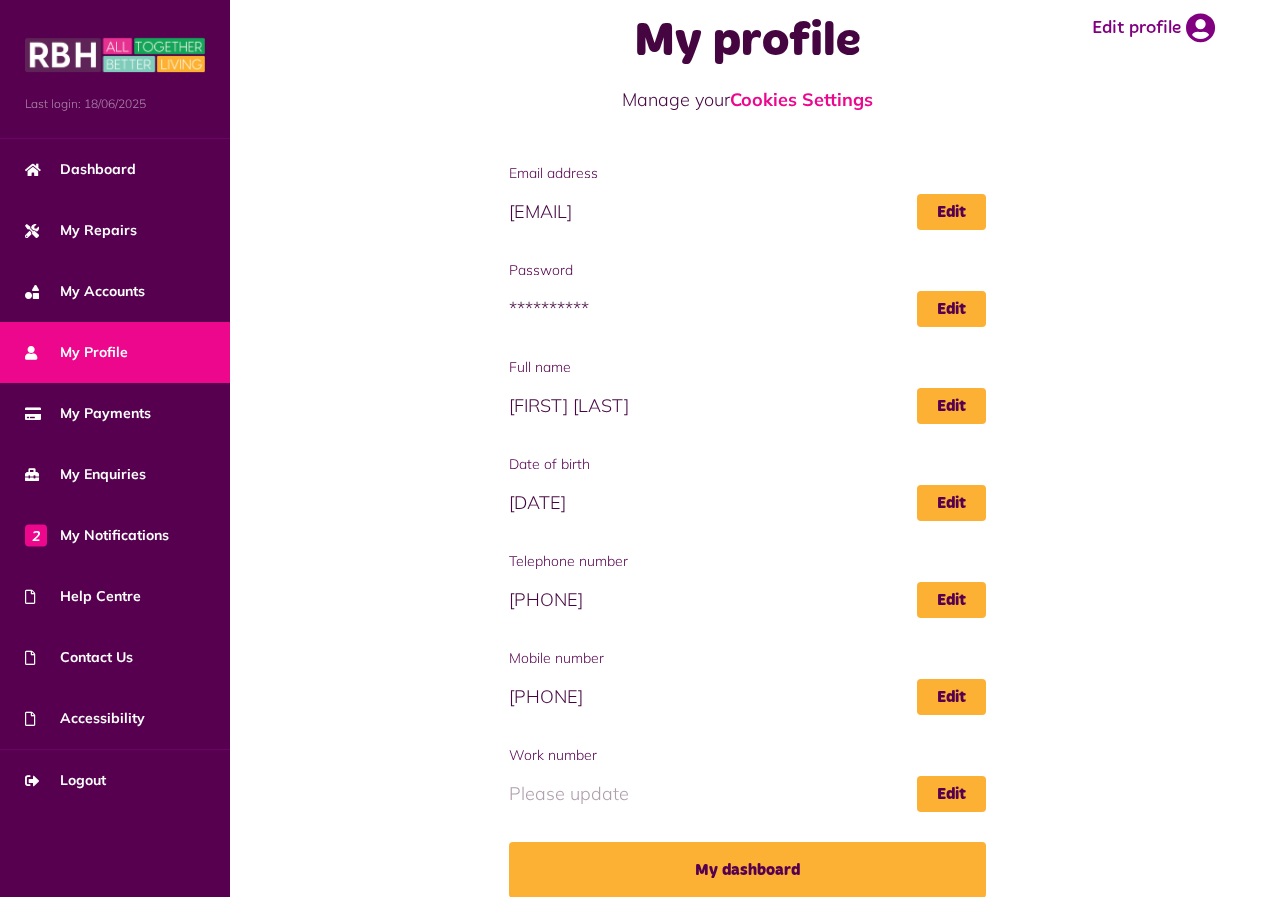 scroll, scrollTop: 58, scrollLeft: 0, axis: vertical 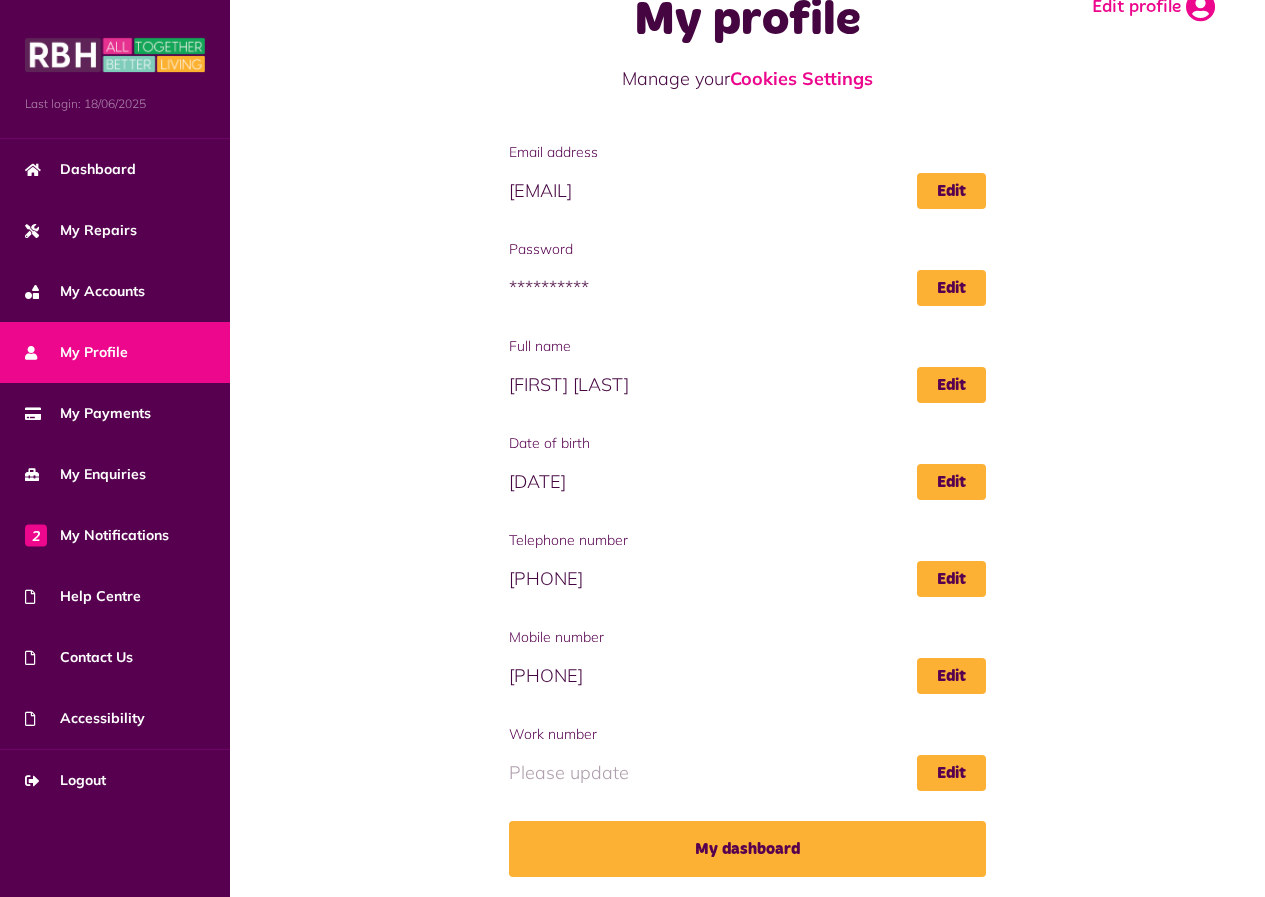 click at bounding box center [1200, 7] 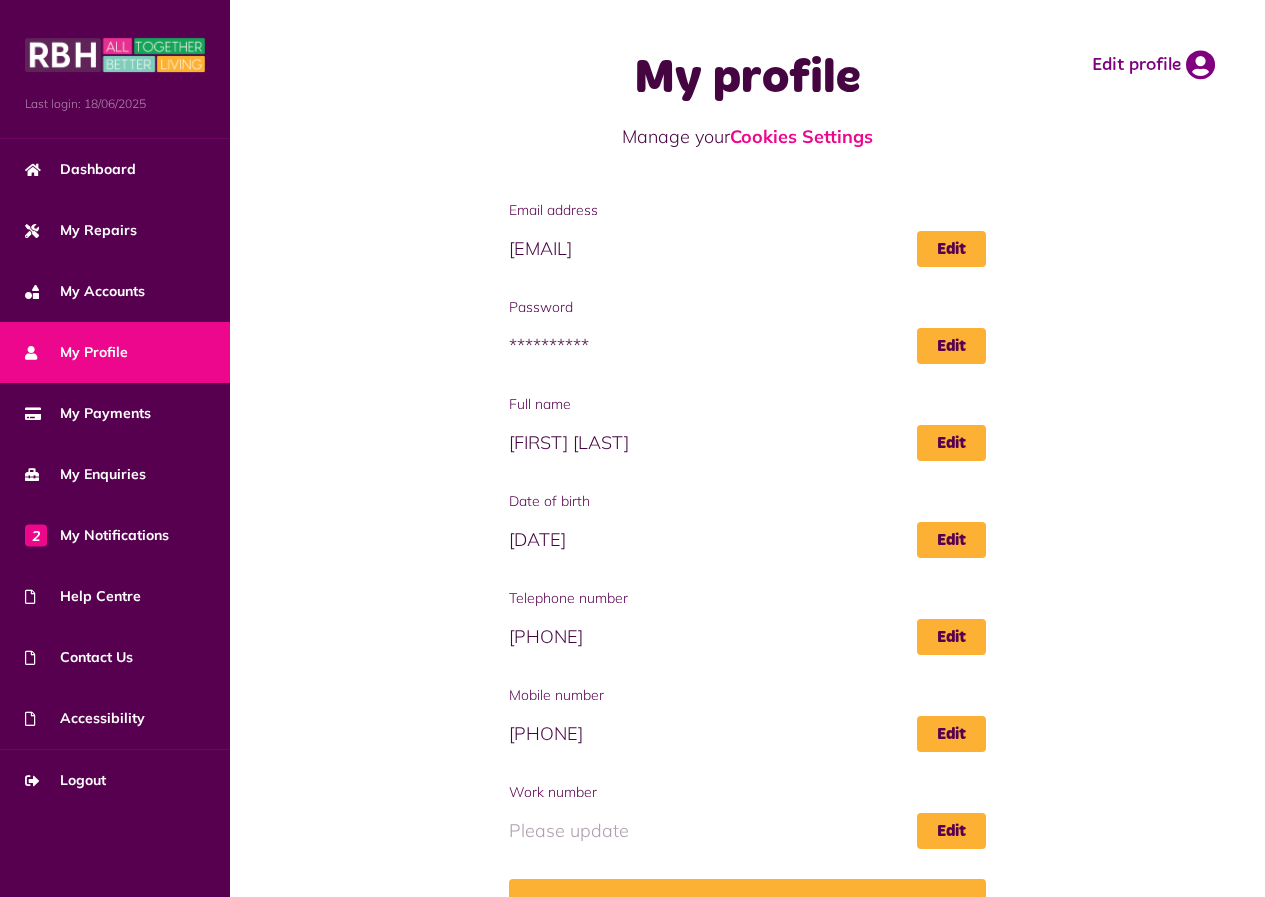 scroll, scrollTop: 0, scrollLeft: 0, axis: both 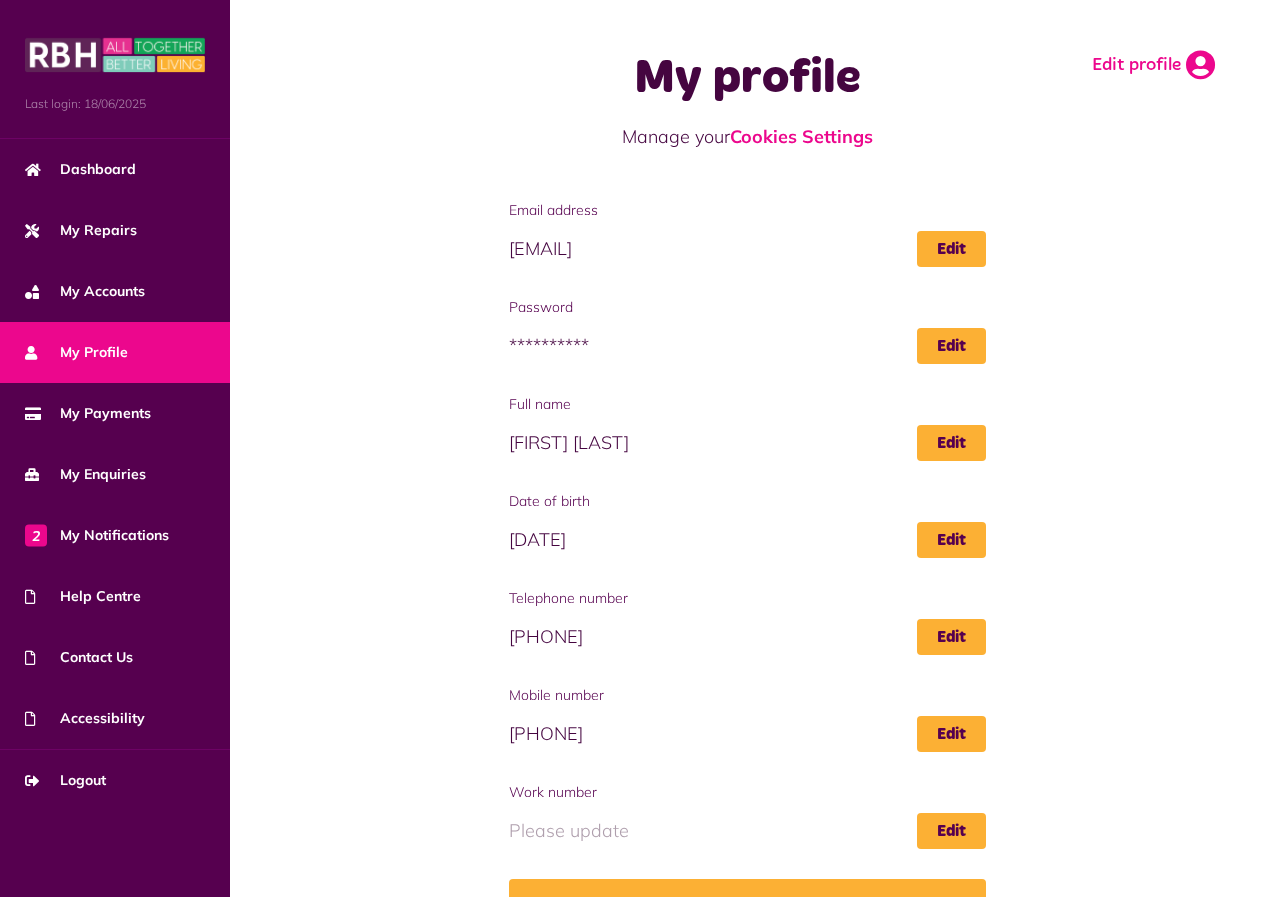 click at bounding box center (1200, 65) 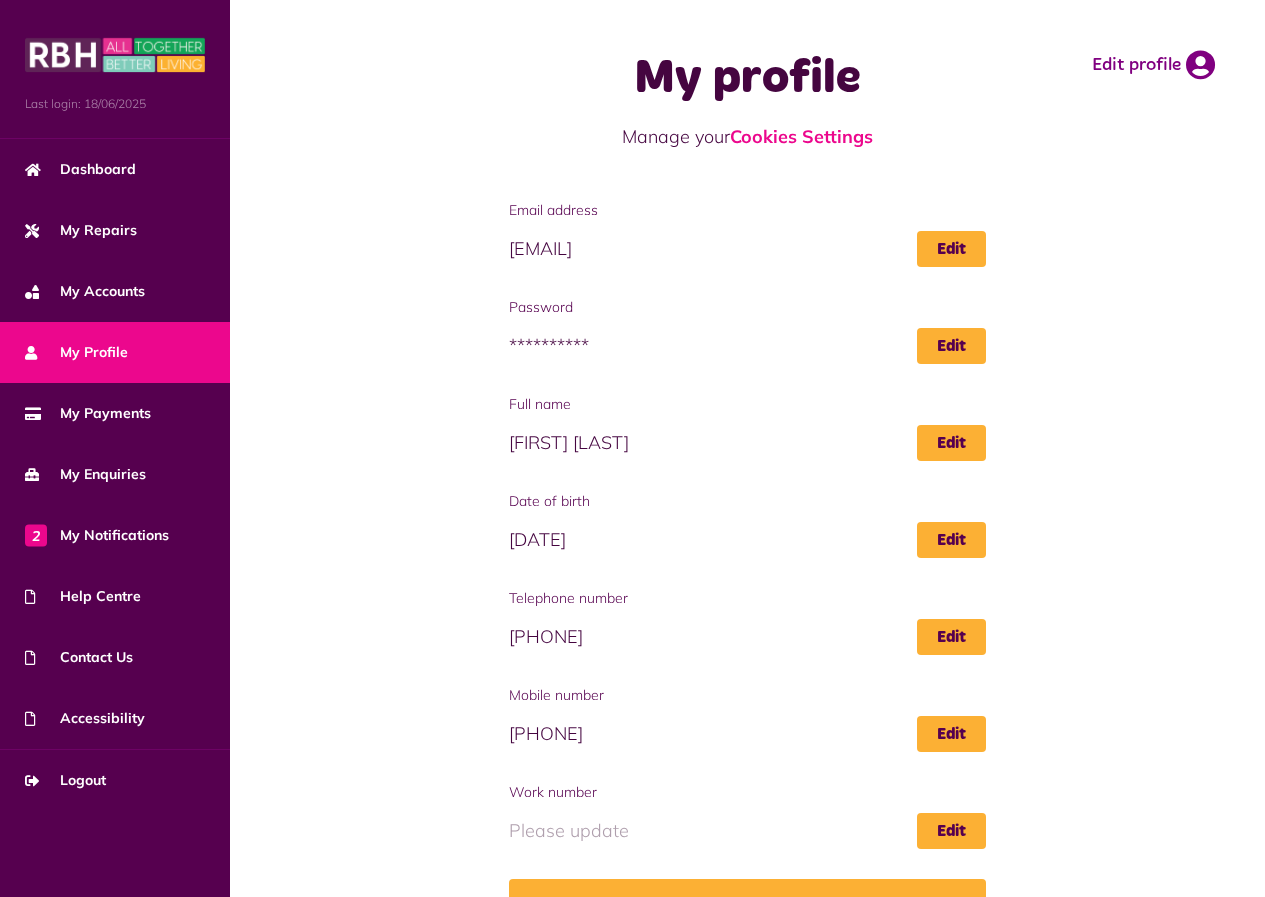 scroll, scrollTop: 0, scrollLeft: 0, axis: both 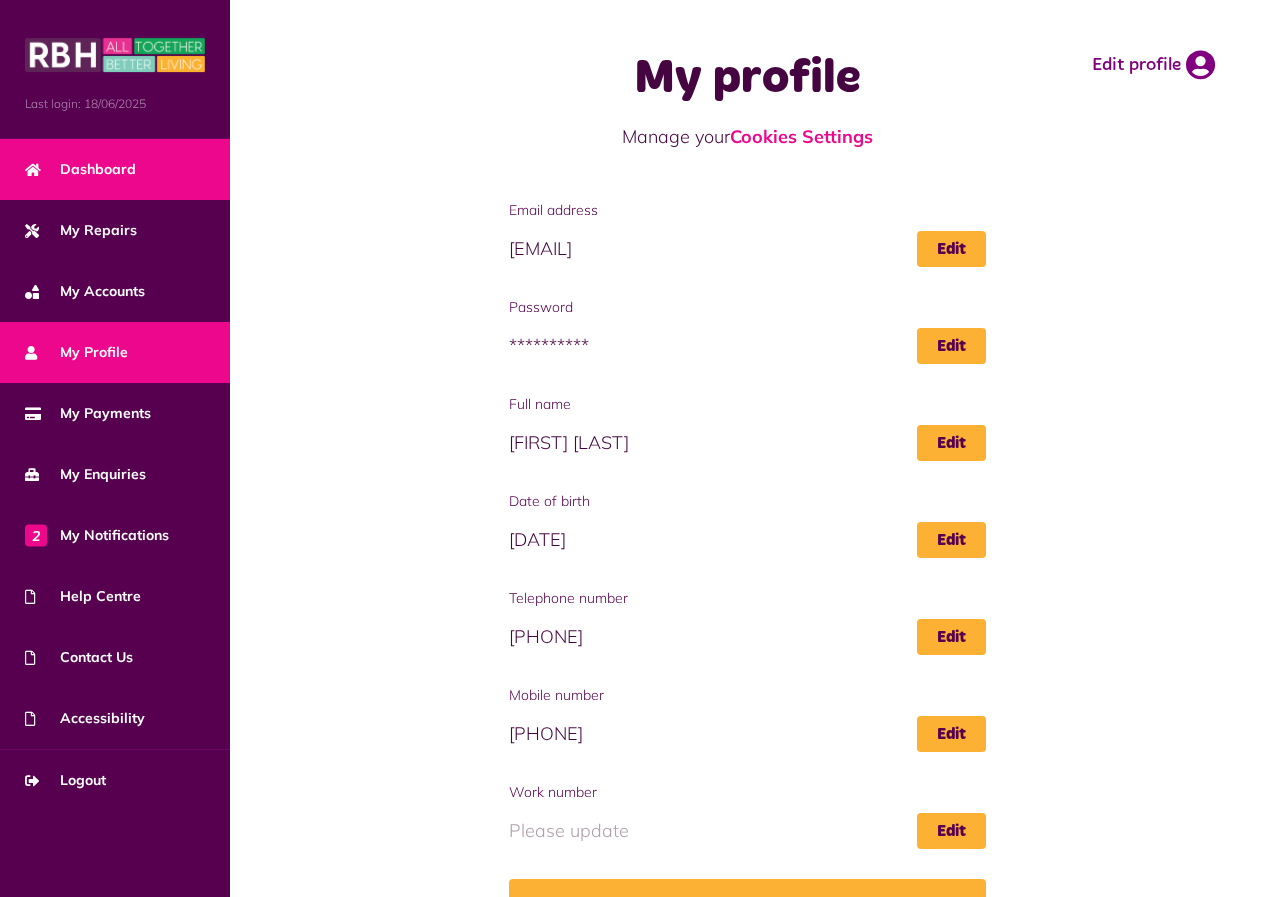 click on "Dashboard" at bounding box center [80, 169] 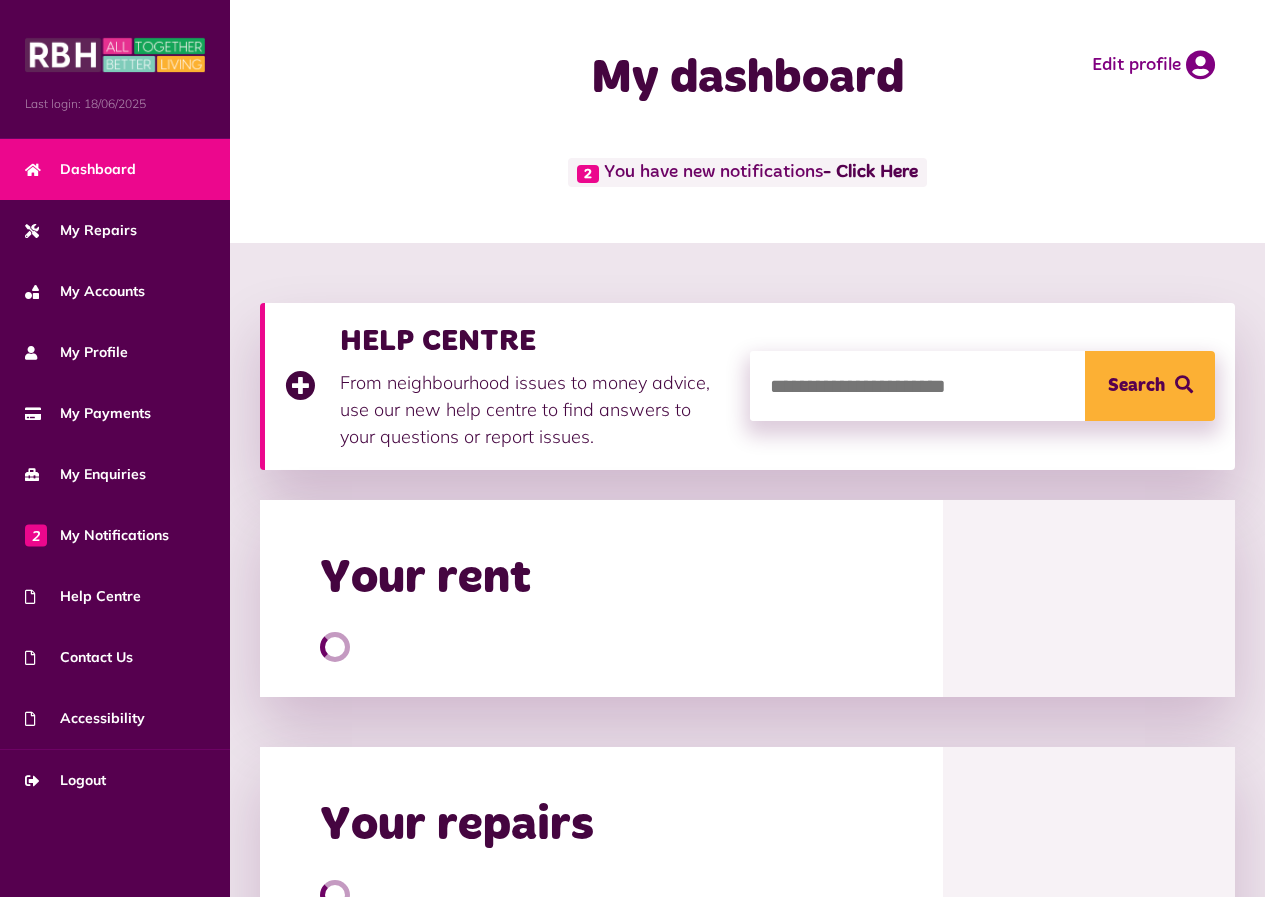 scroll, scrollTop: 0, scrollLeft: 0, axis: both 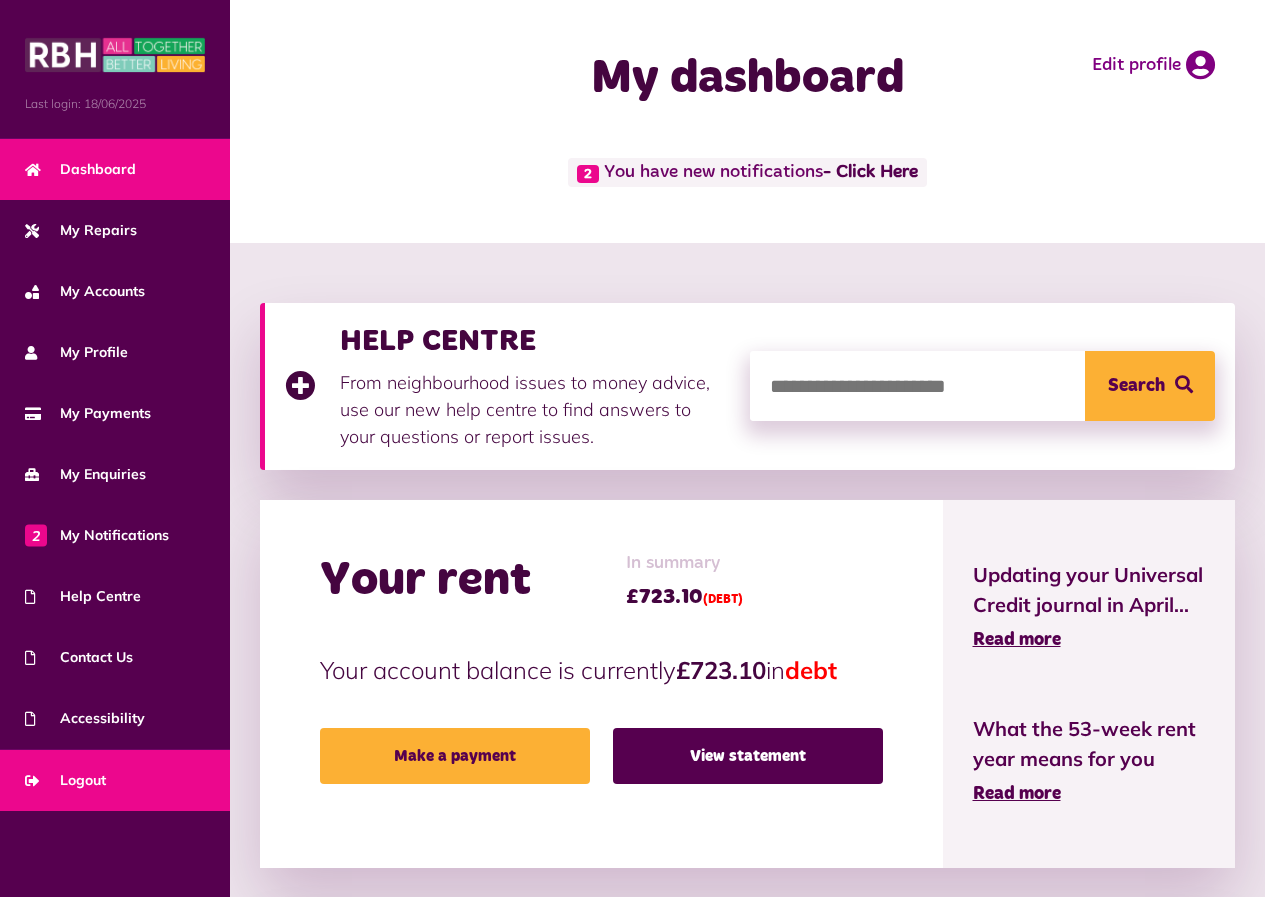 click on "Logout" at bounding box center (65, 780) 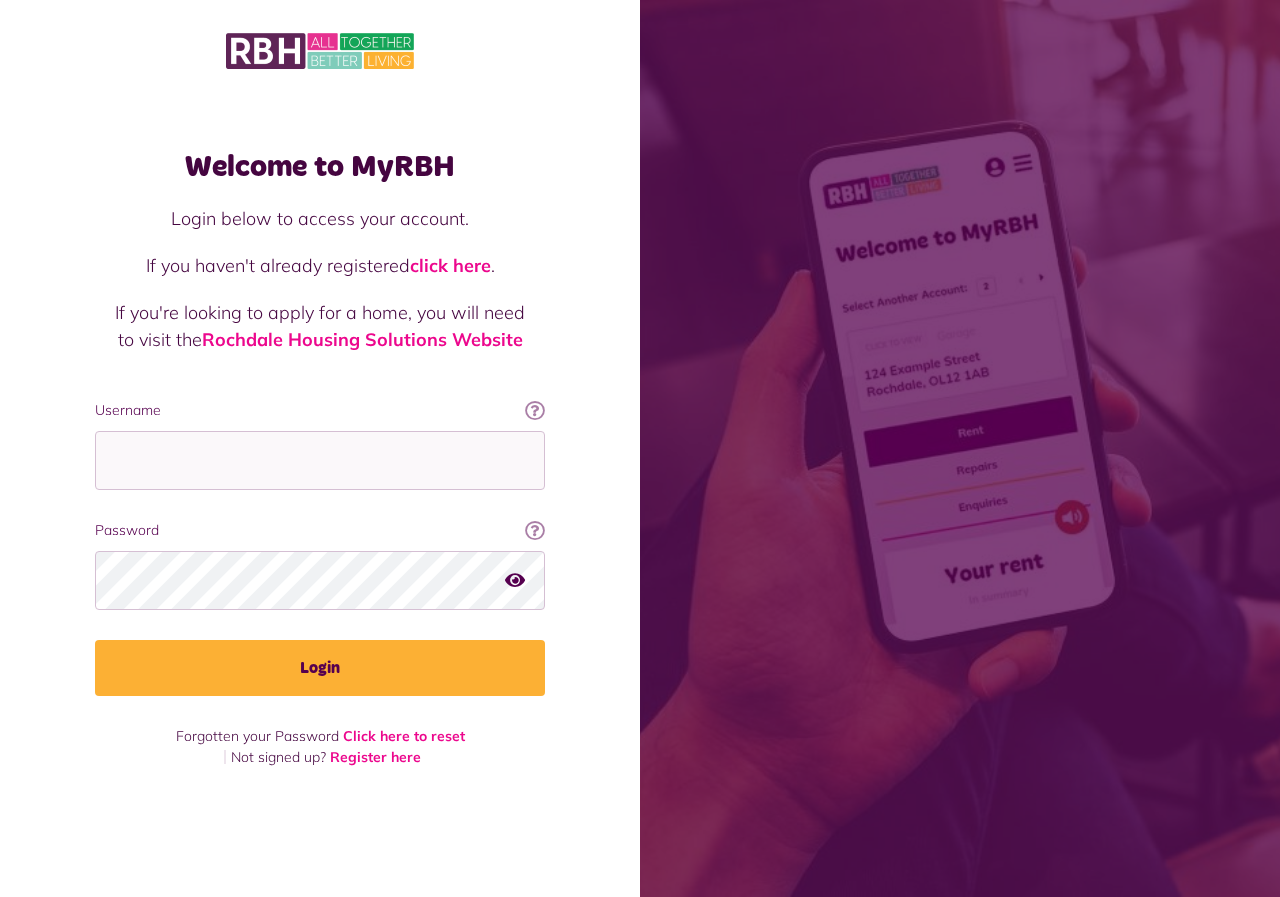 scroll, scrollTop: 0, scrollLeft: 0, axis: both 